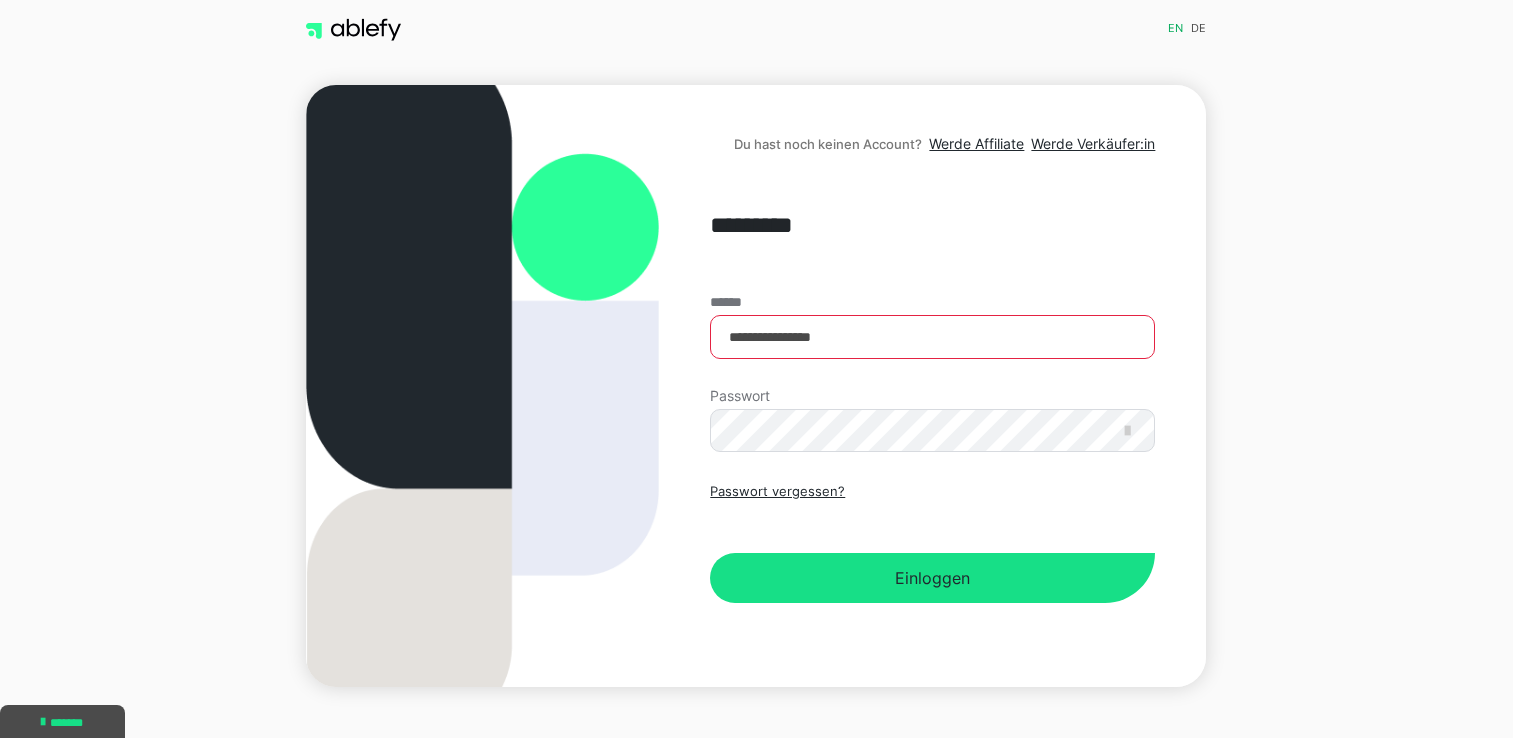 scroll, scrollTop: 0, scrollLeft: 0, axis: both 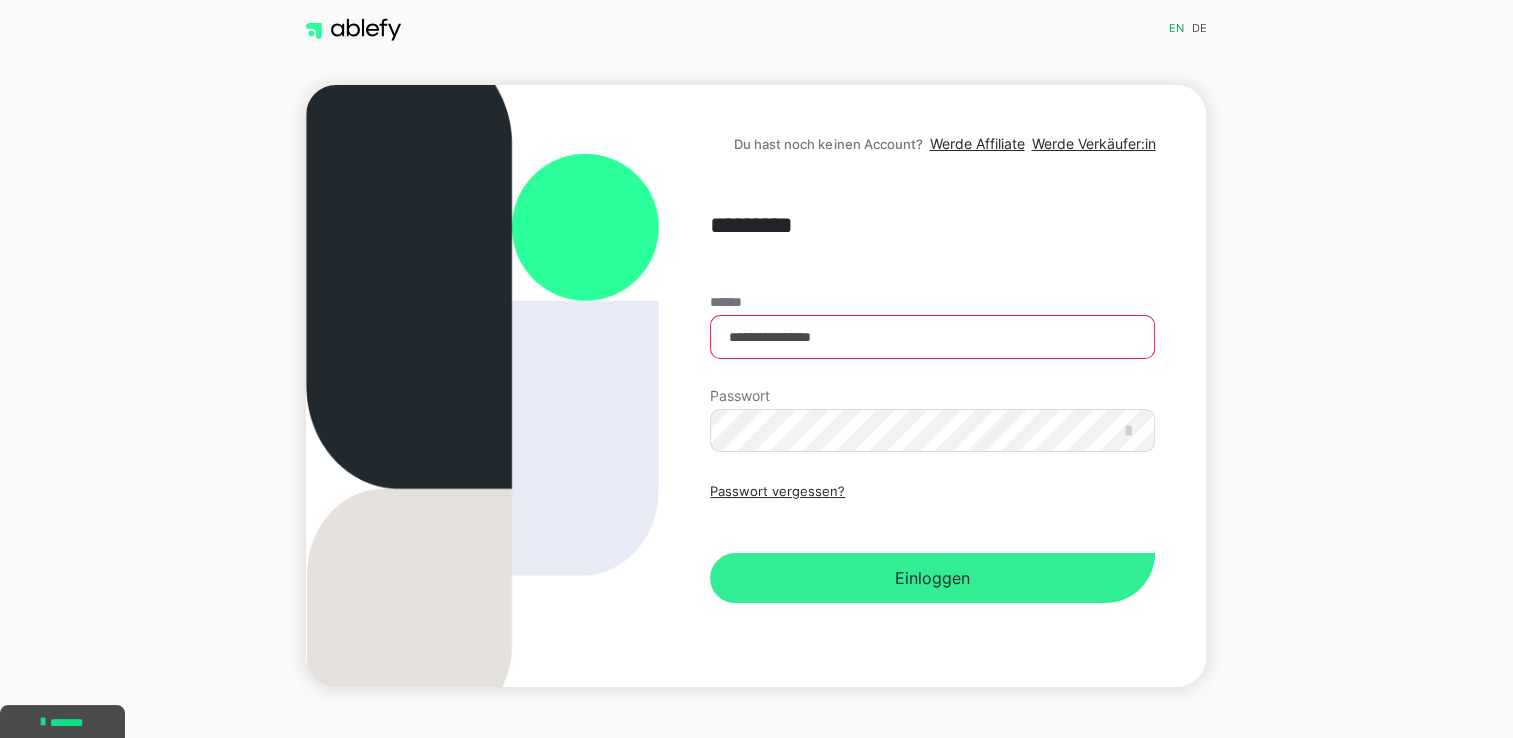 click on "Einloggen" at bounding box center [932, 578] 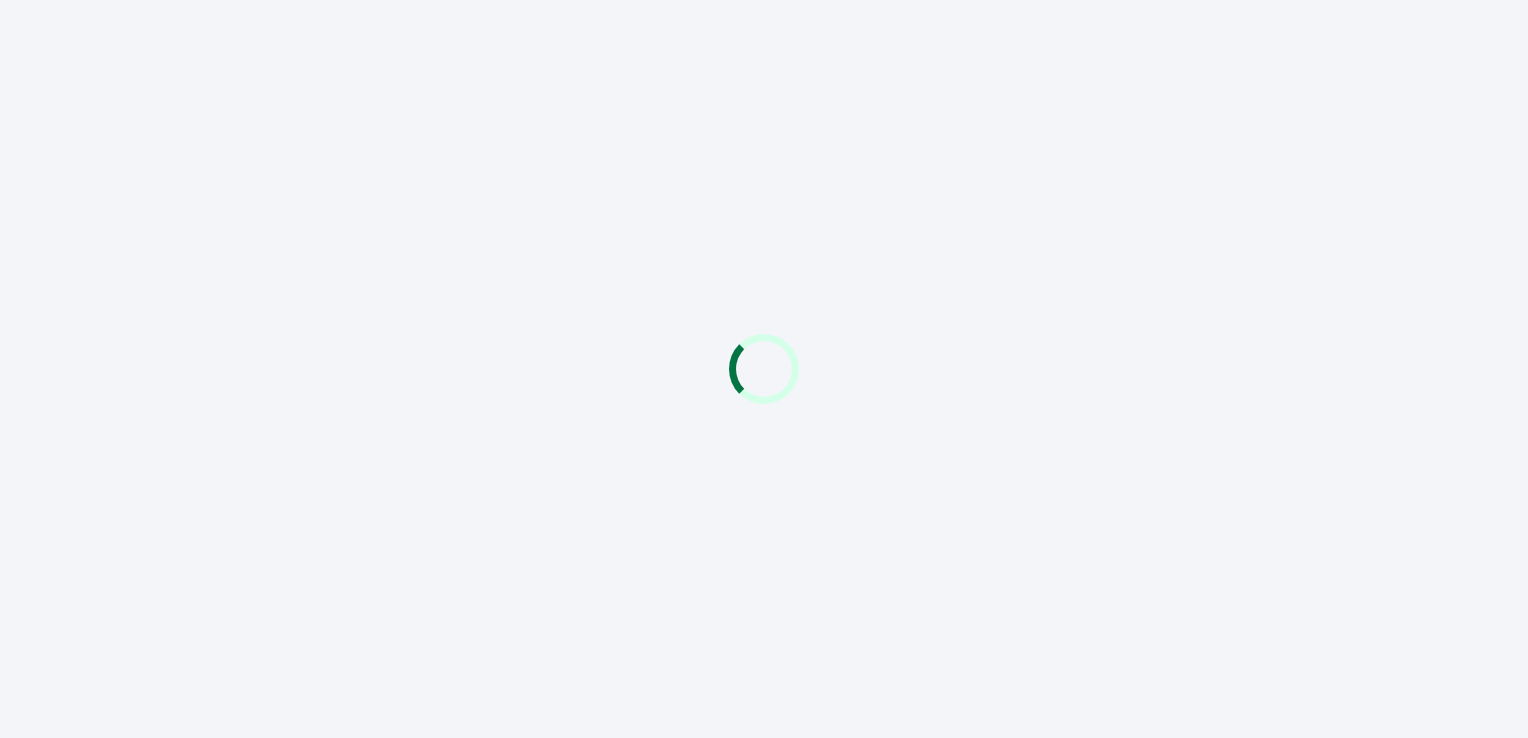 scroll, scrollTop: 0, scrollLeft: 0, axis: both 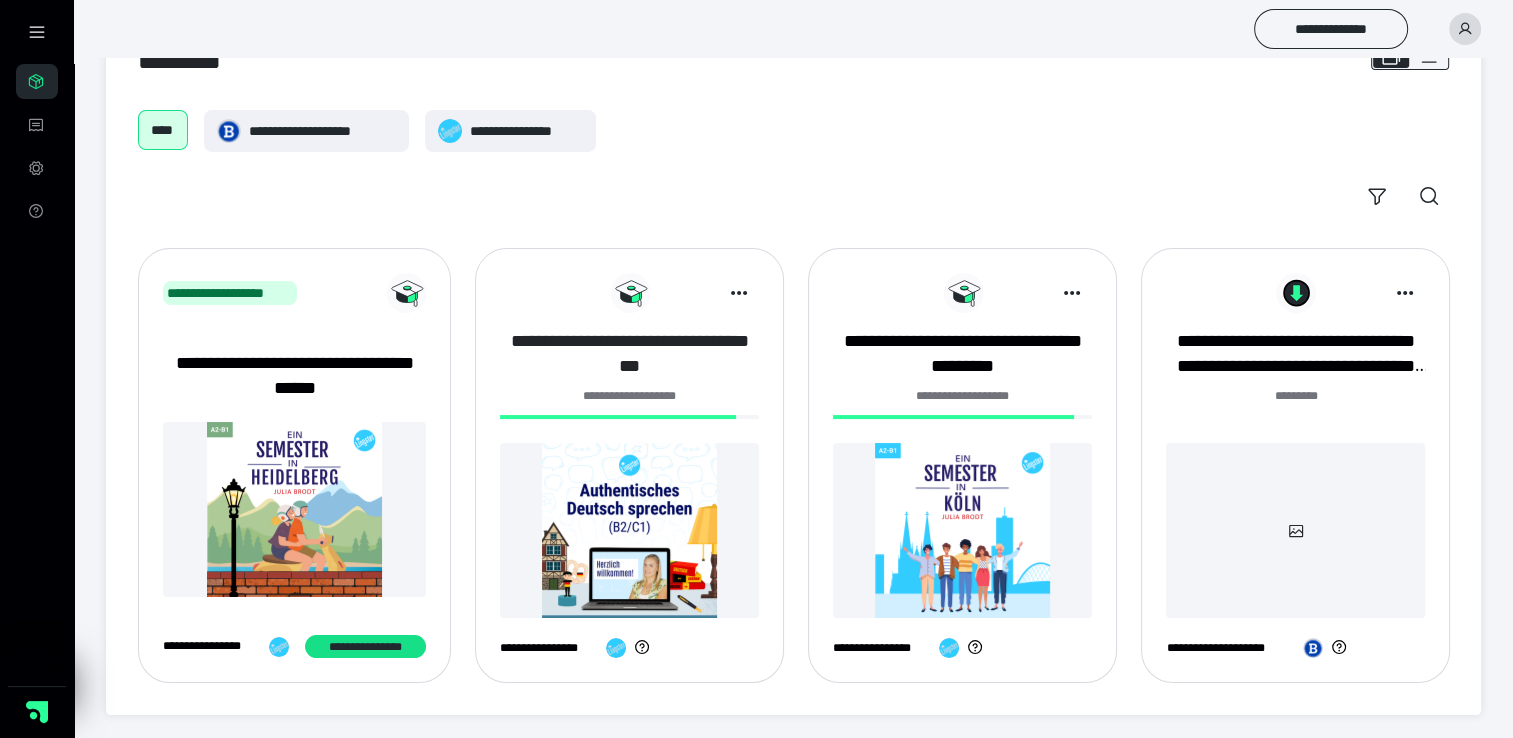 click on "**********" at bounding box center (629, 354) 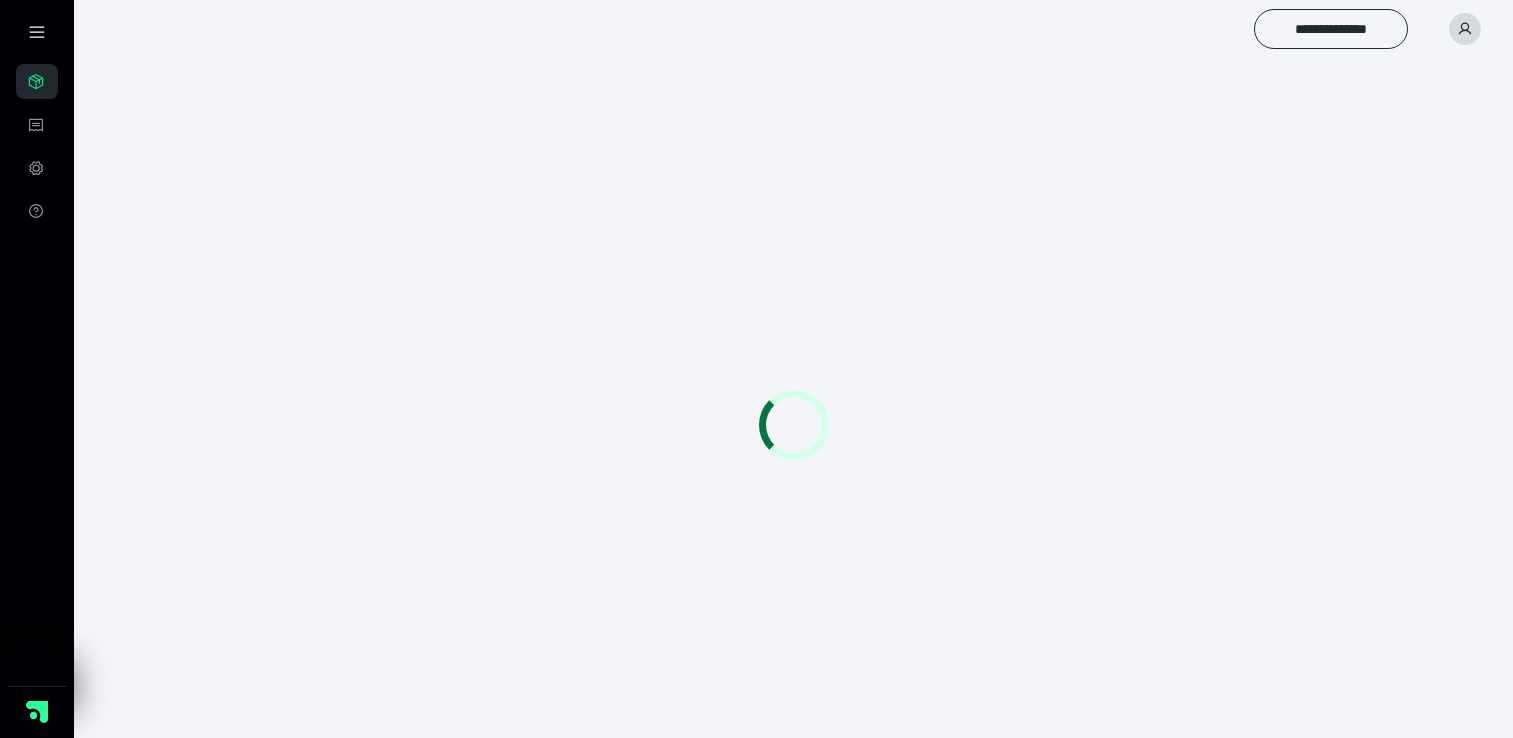 scroll, scrollTop: 0, scrollLeft: 0, axis: both 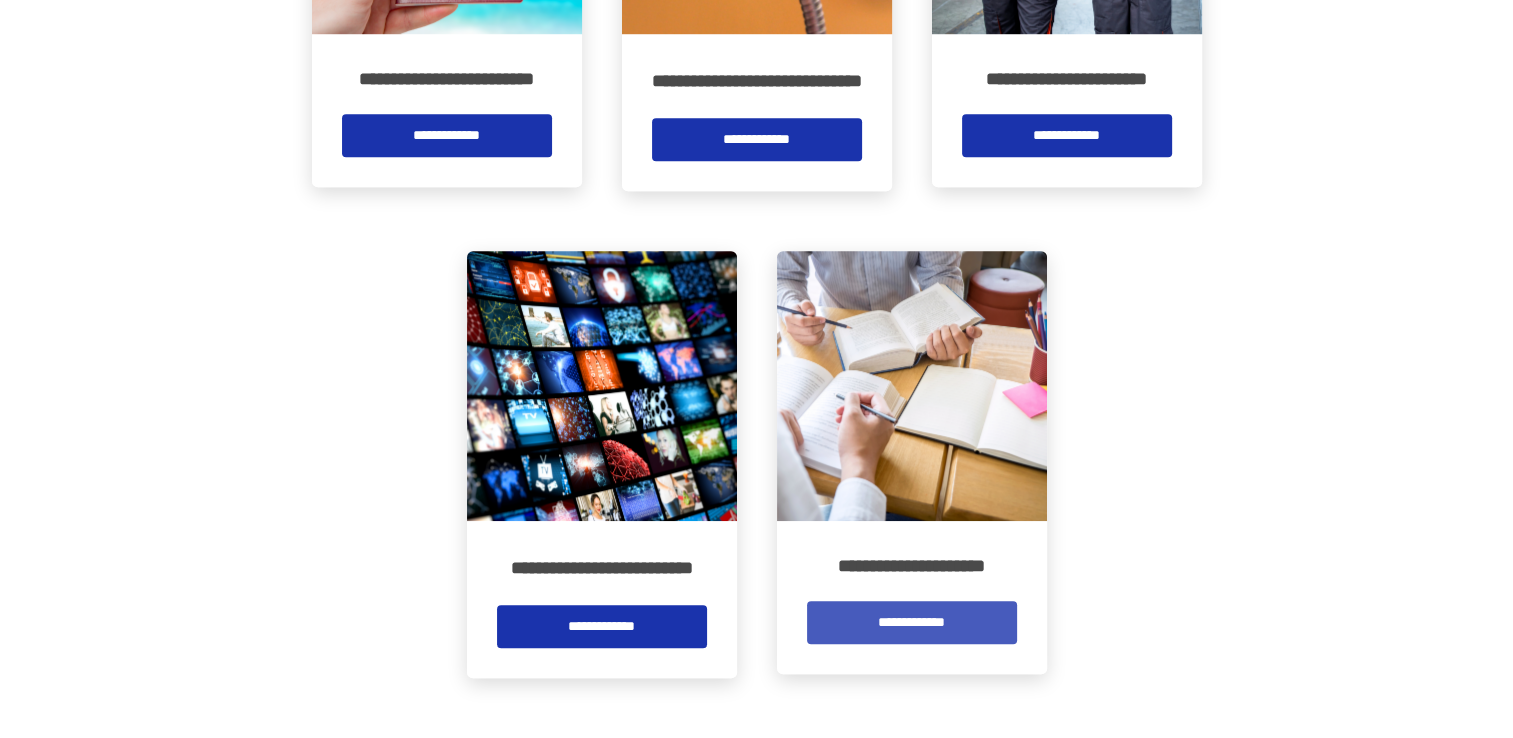 click on "**********" at bounding box center (912, 622) 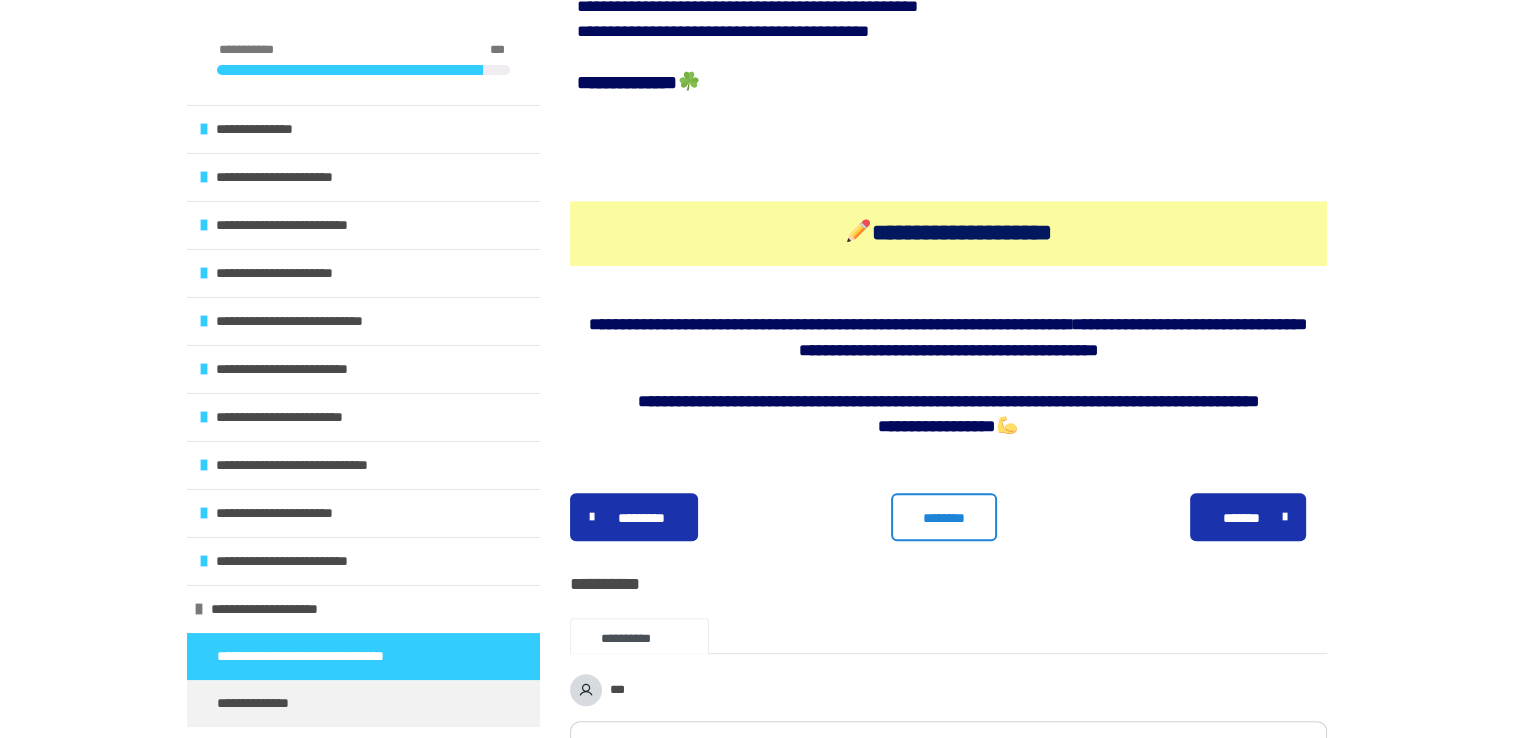 scroll, scrollTop: 800, scrollLeft: 0, axis: vertical 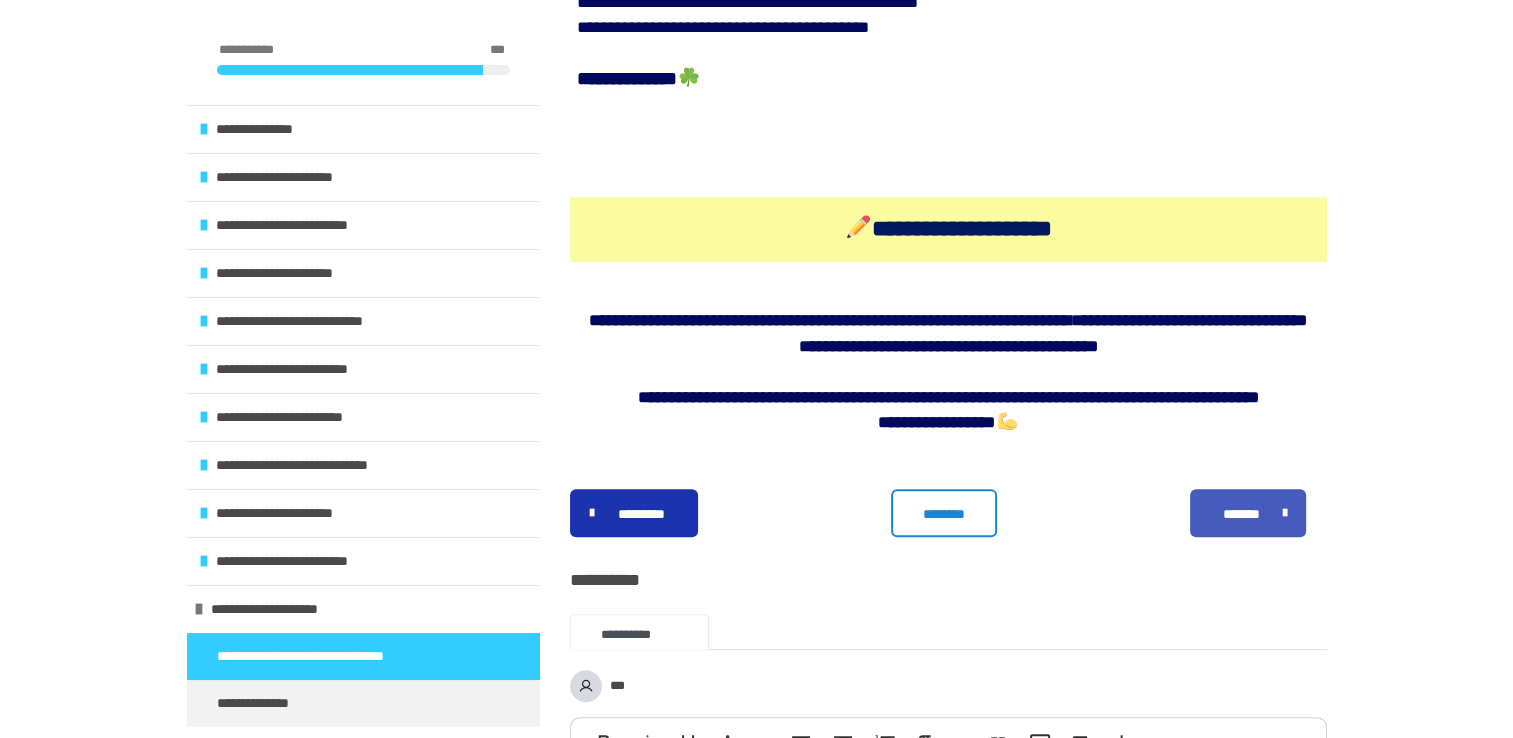click on "*******" at bounding box center (1241, 514) 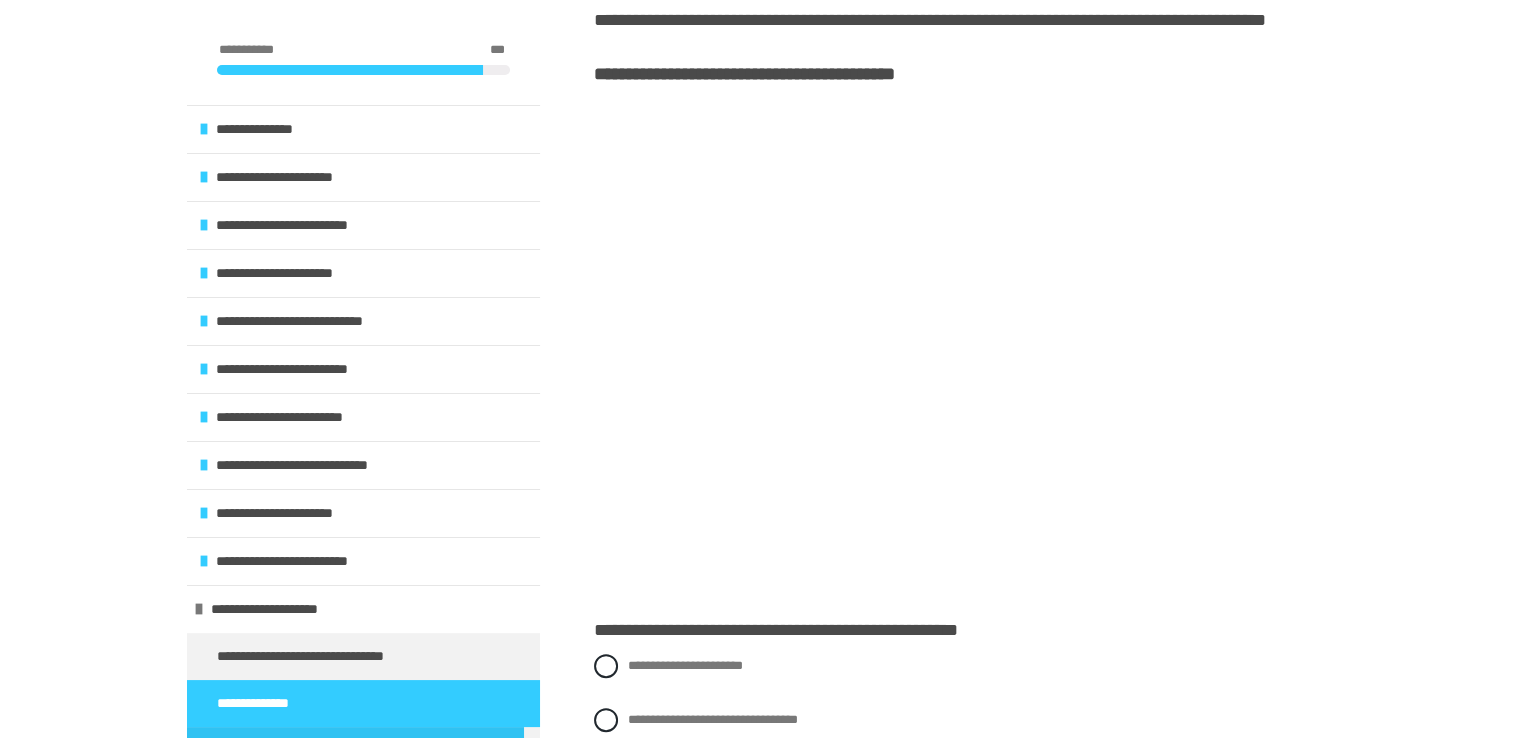scroll, scrollTop: 400, scrollLeft: 0, axis: vertical 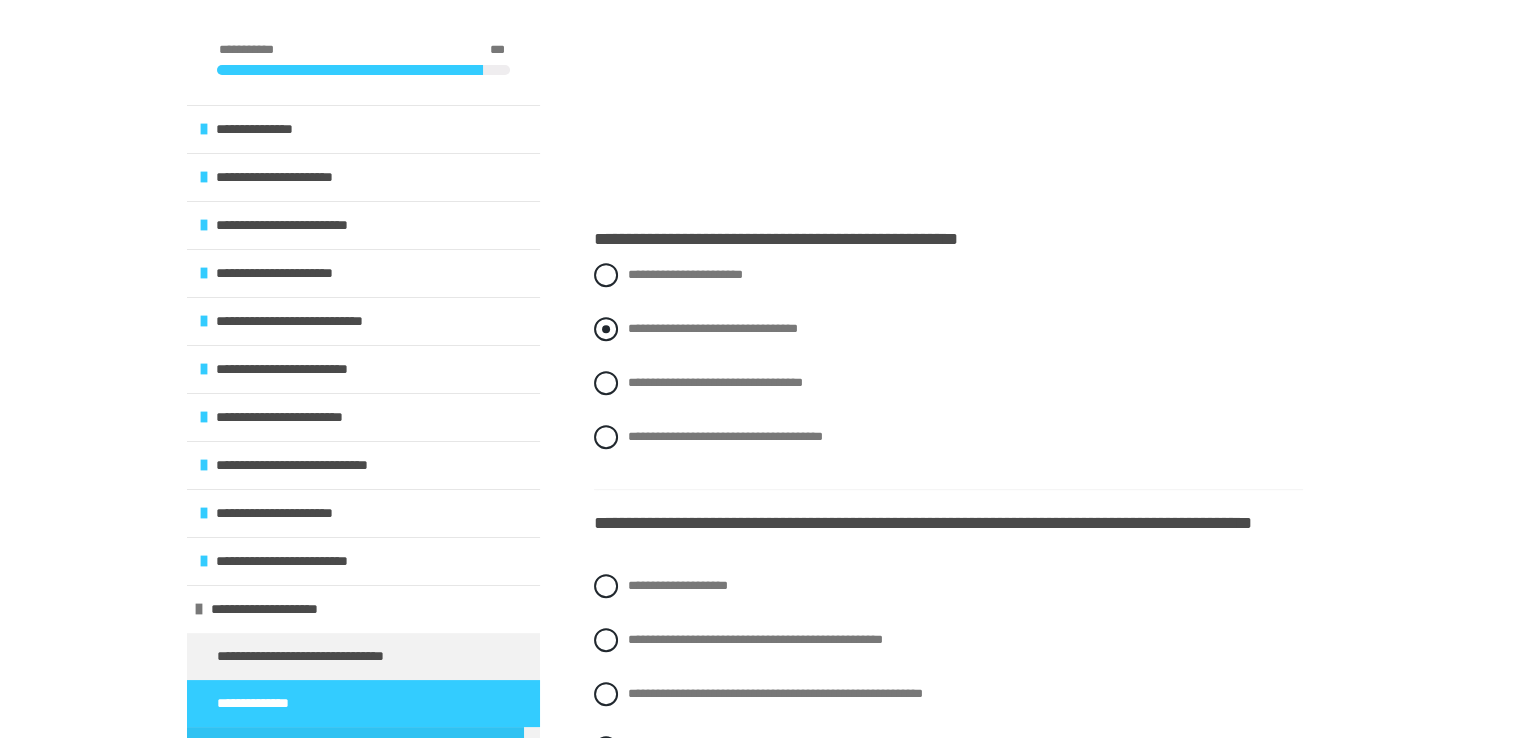 click at bounding box center (606, 329) 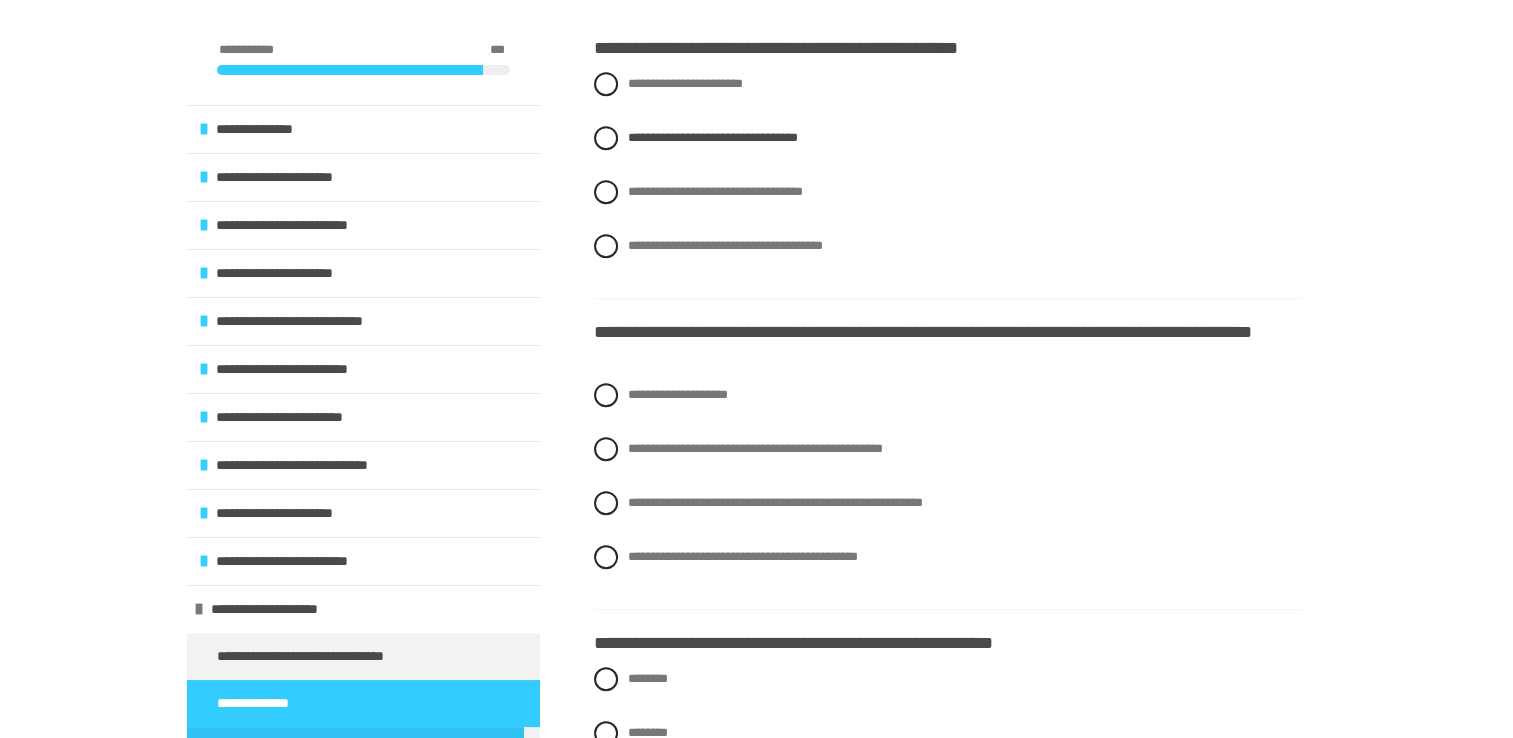 scroll, scrollTop: 1068, scrollLeft: 0, axis: vertical 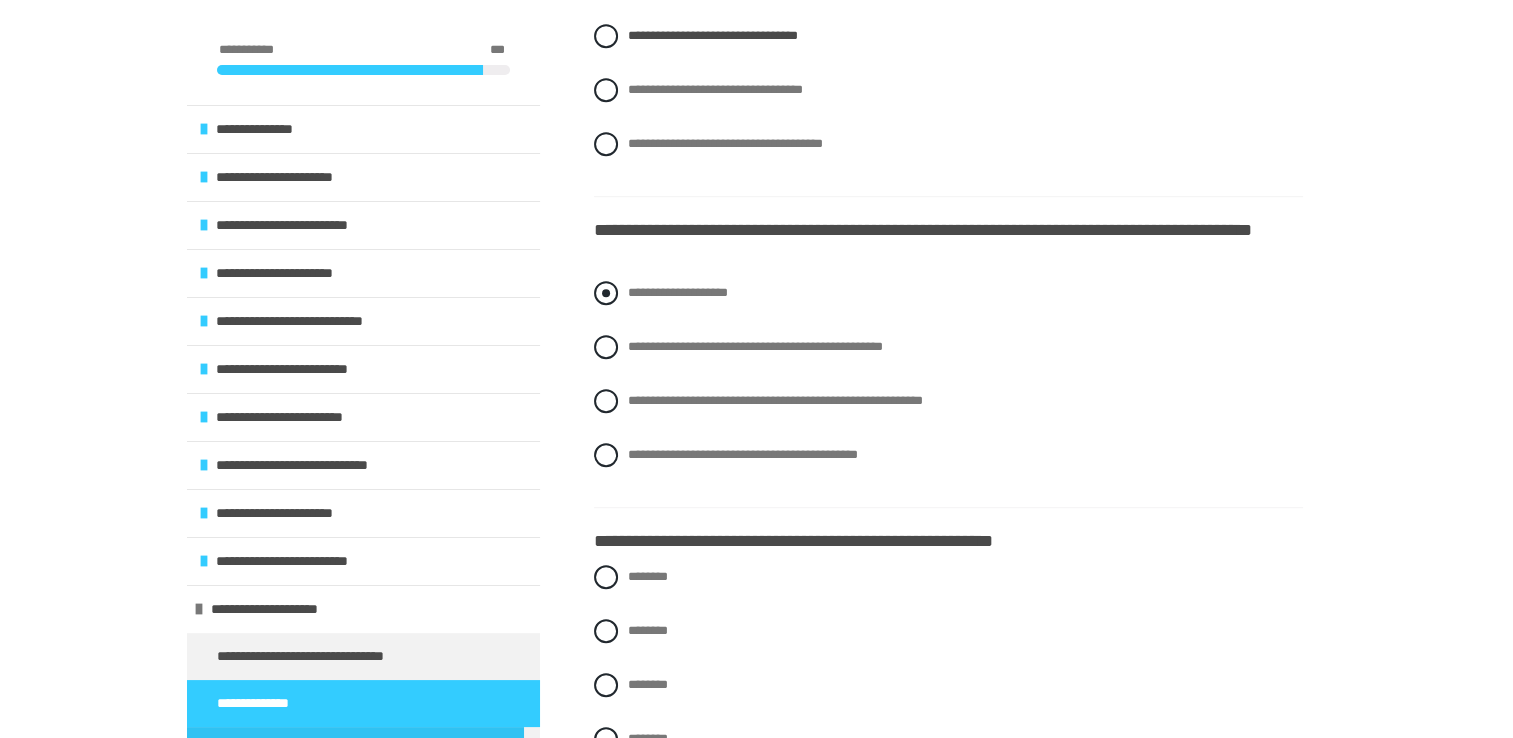 click at bounding box center [606, 293] 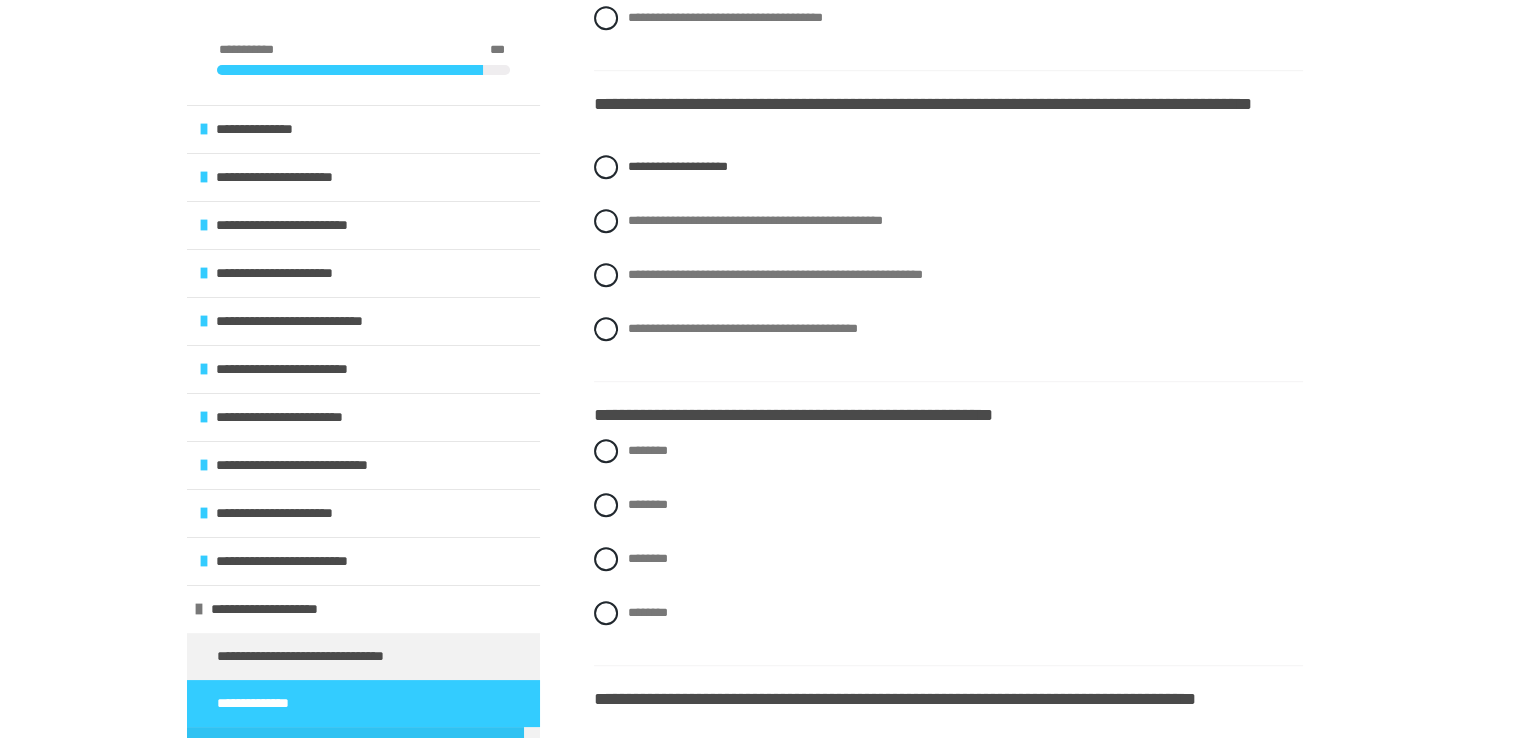 scroll, scrollTop: 1301, scrollLeft: 0, axis: vertical 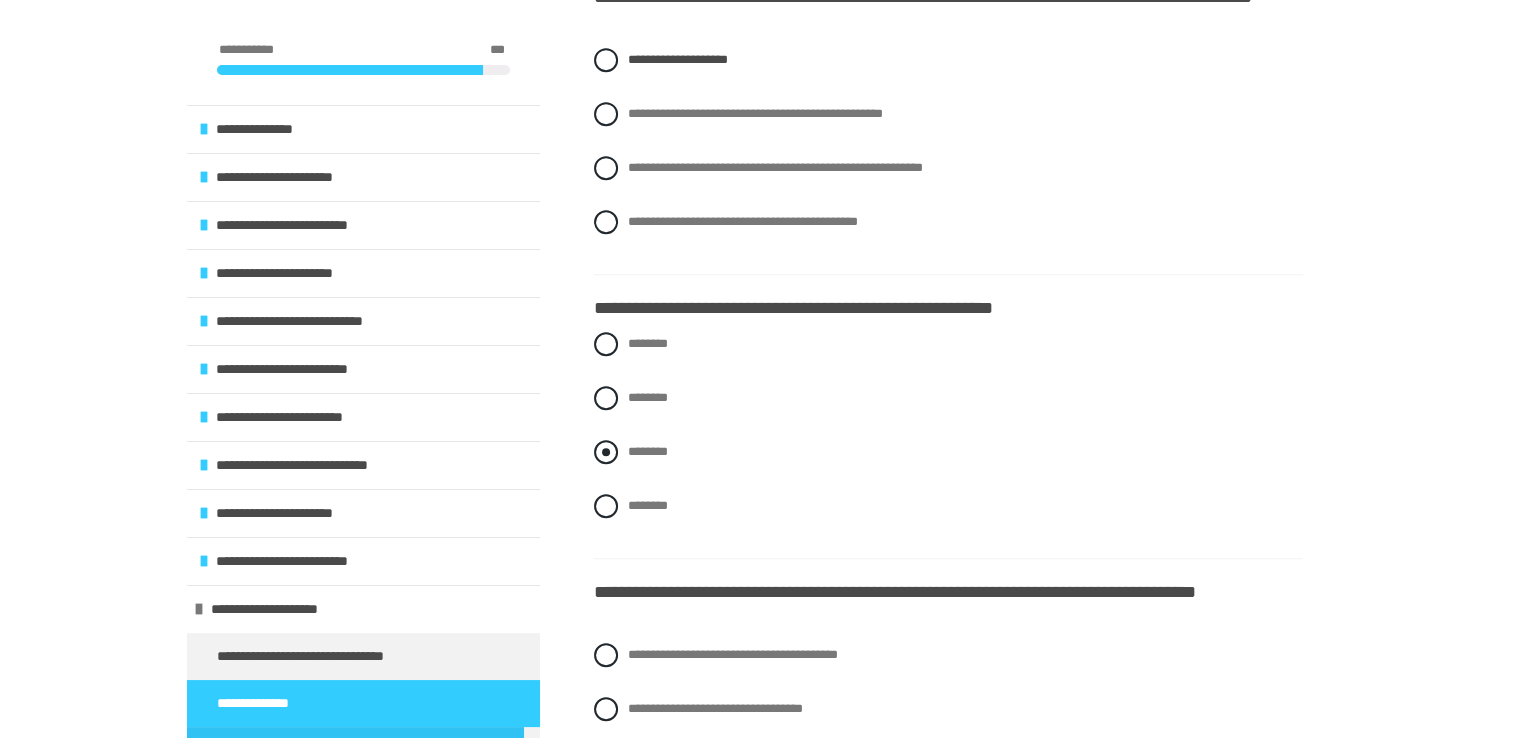 click at bounding box center (606, 452) 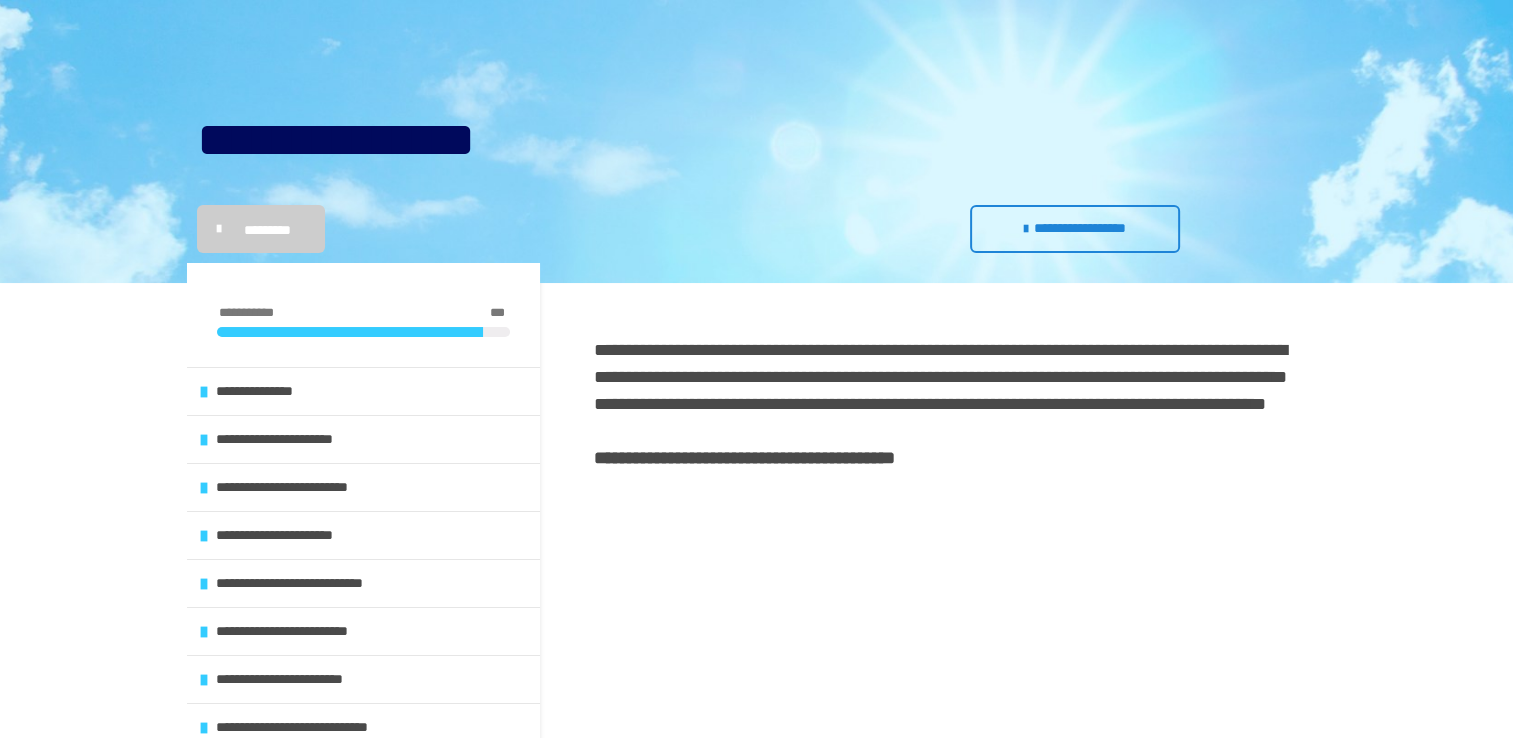 scroll, scrollTop: 535, scrollLeft: 0, axis: vertical 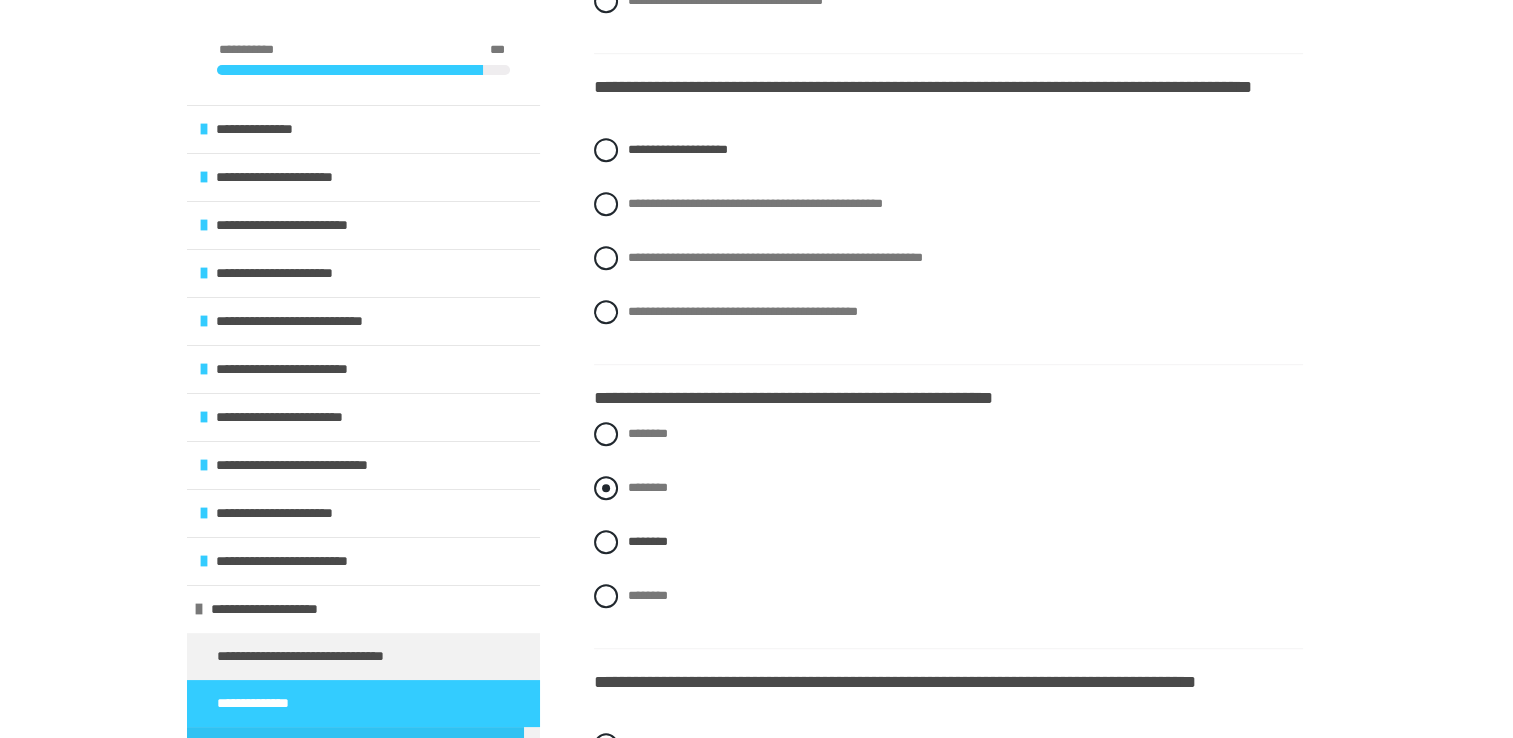 click at bounding box center [606, 488] 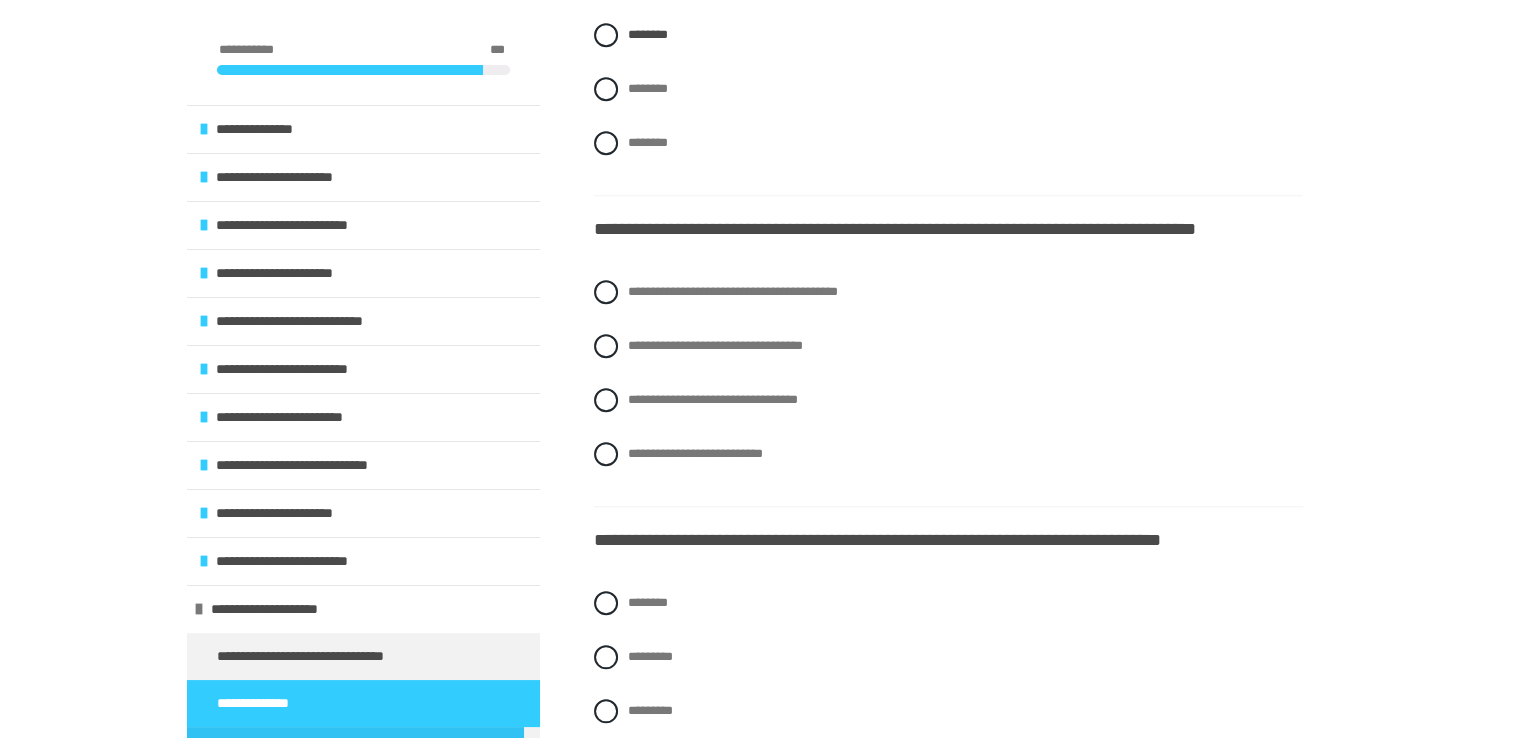scroll, scrollTop: 1696, scrollLeft: 0, axis: vertical 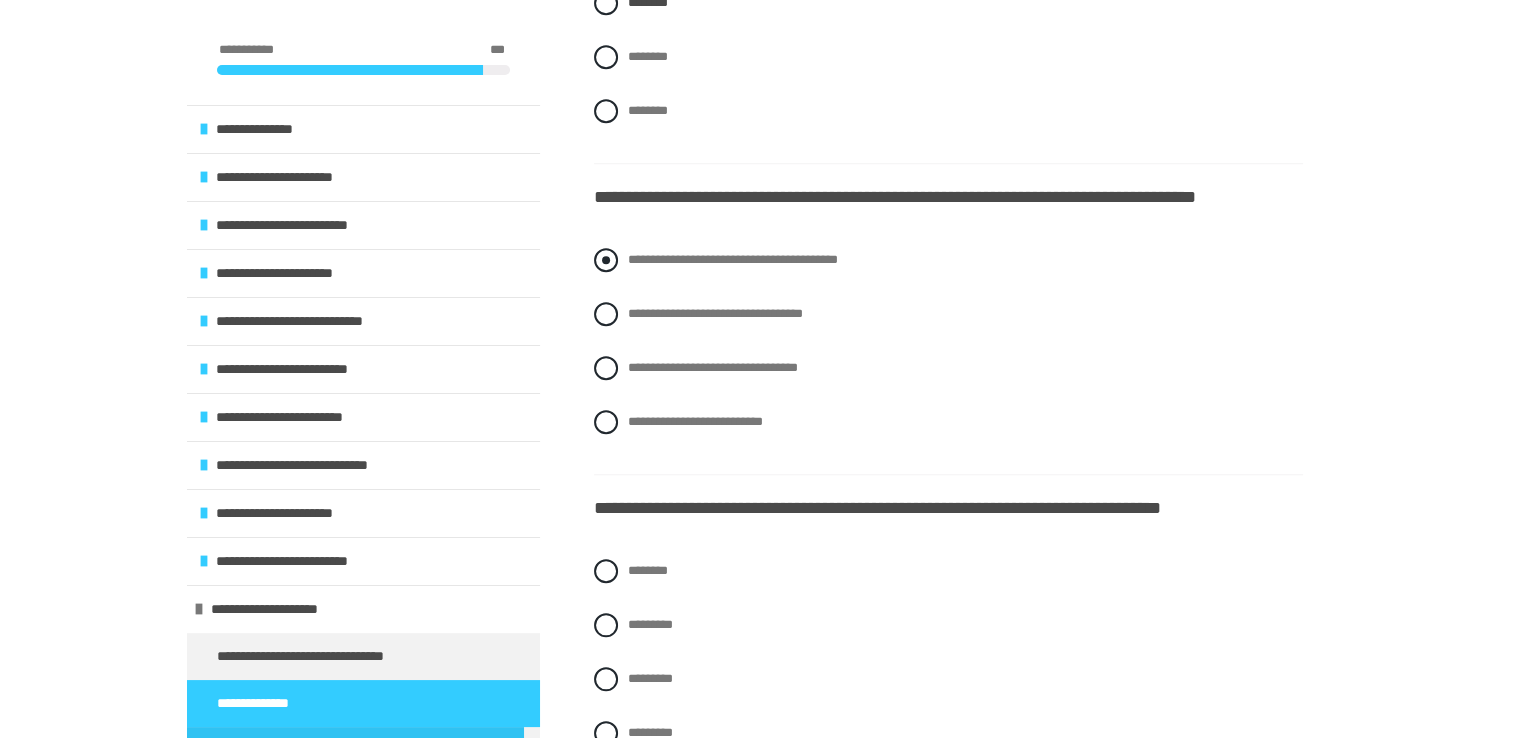 click at bounding box center (606, 260) 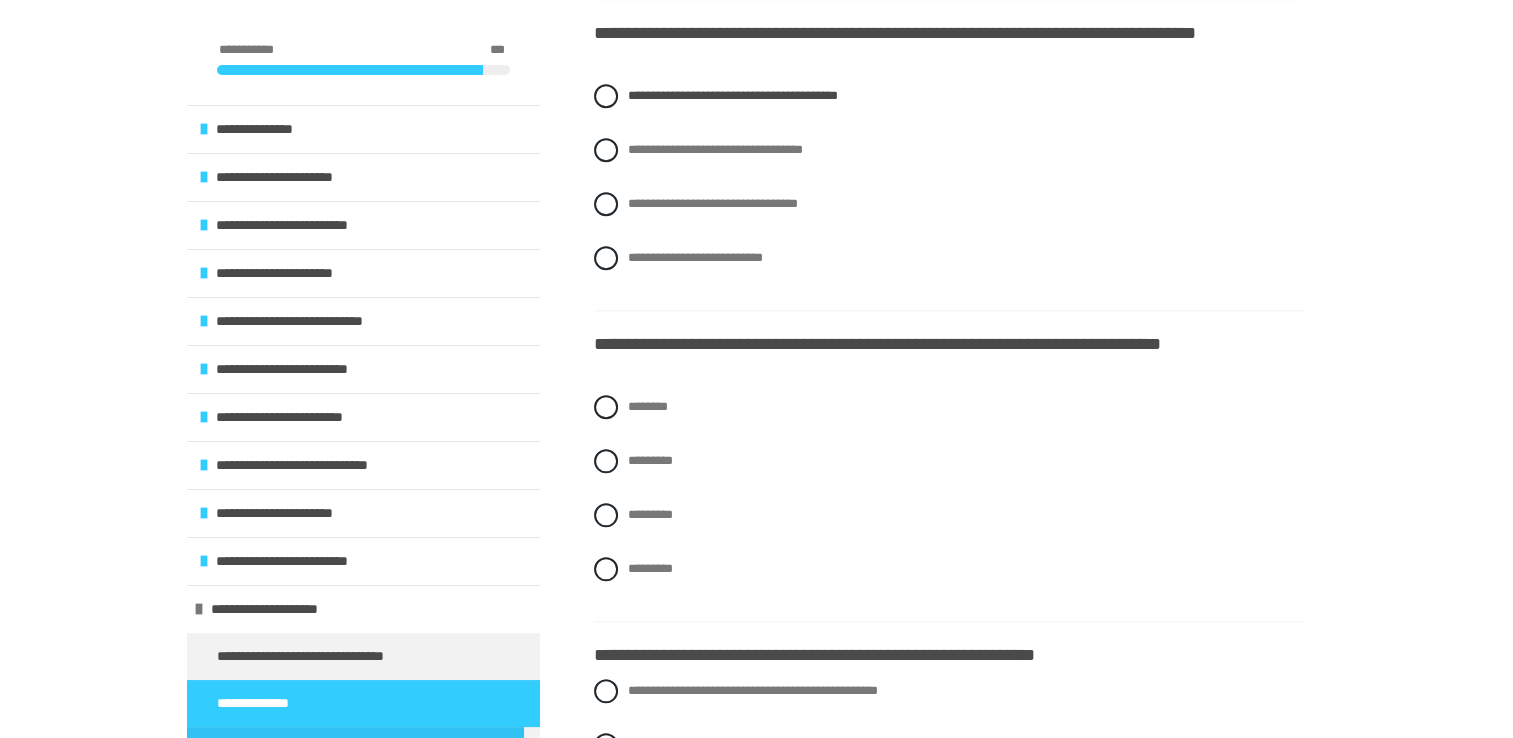 scroll, scrollTop: 1882, scrollLeft: 0, axis: vertical 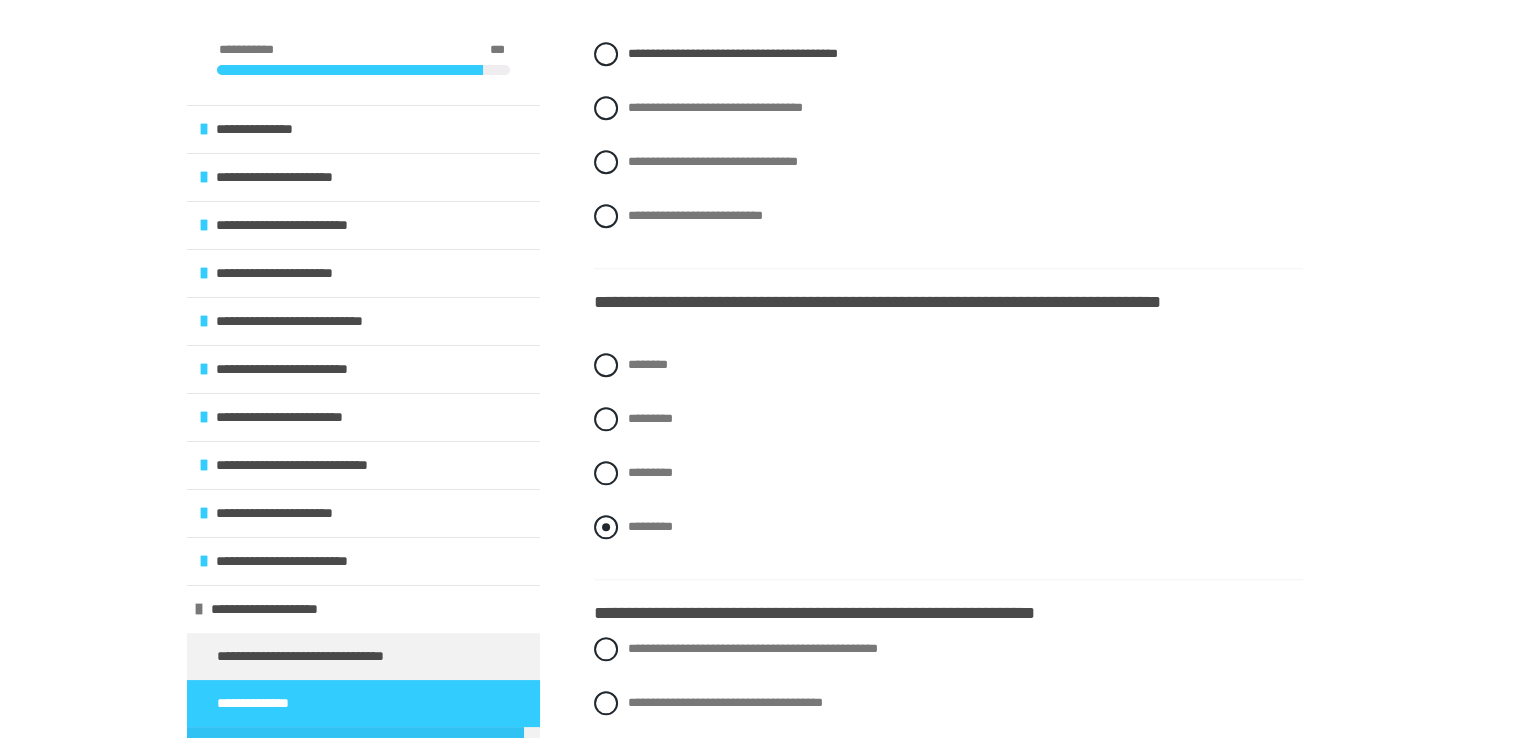 click on "*********" at bounding box center (650, 526) 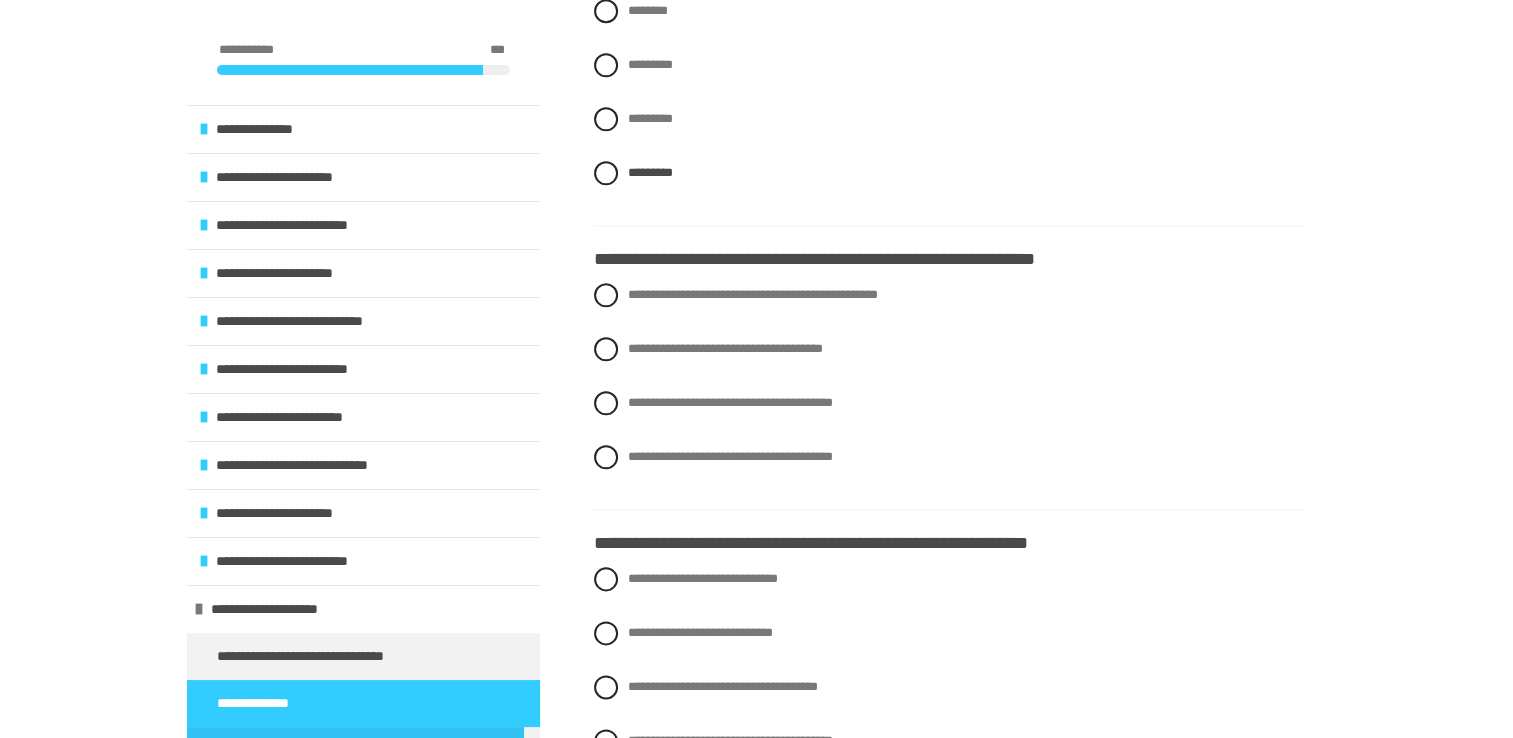 scroll, scrollTop: 2364, scrollLeft: 0, axis: vertical 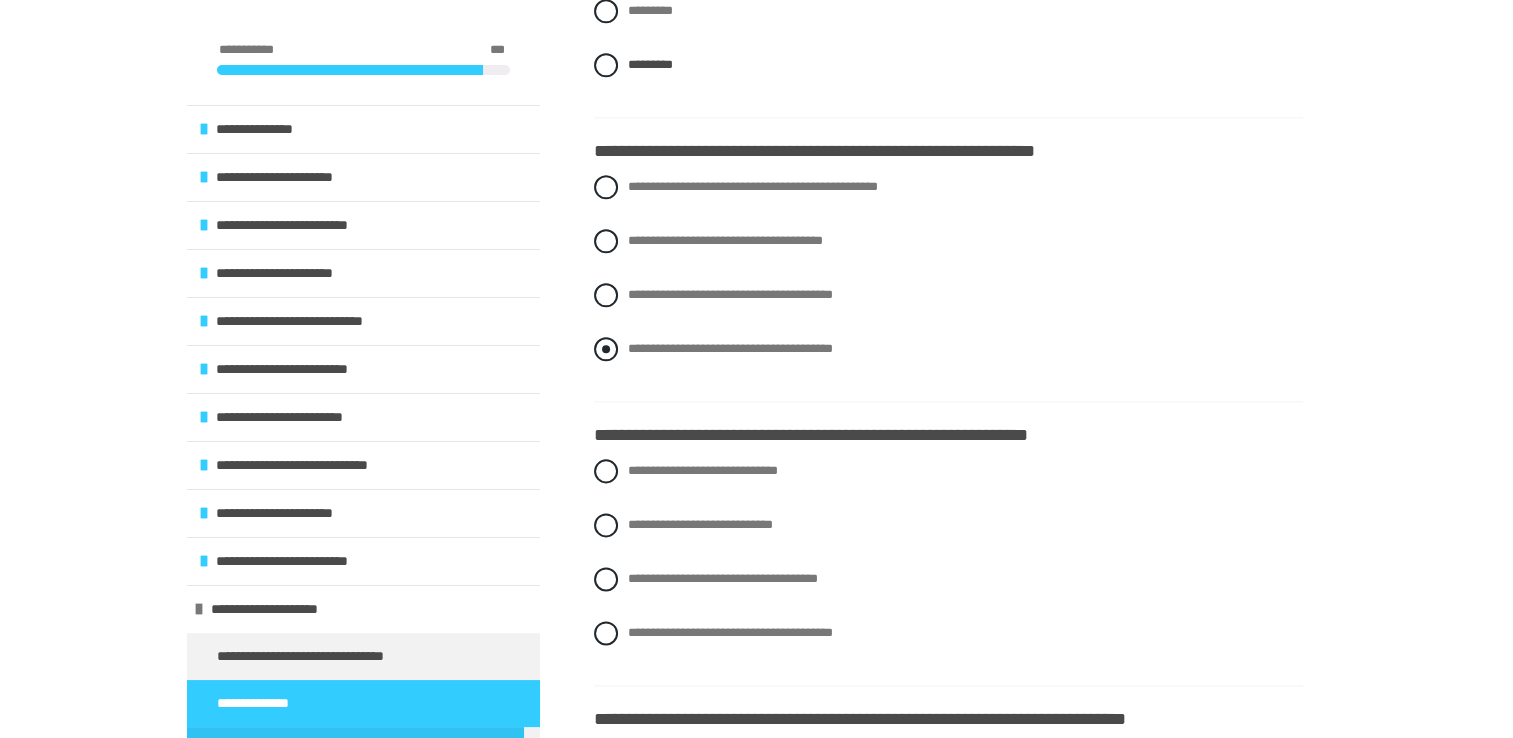 click at bounding box center [606, 349] 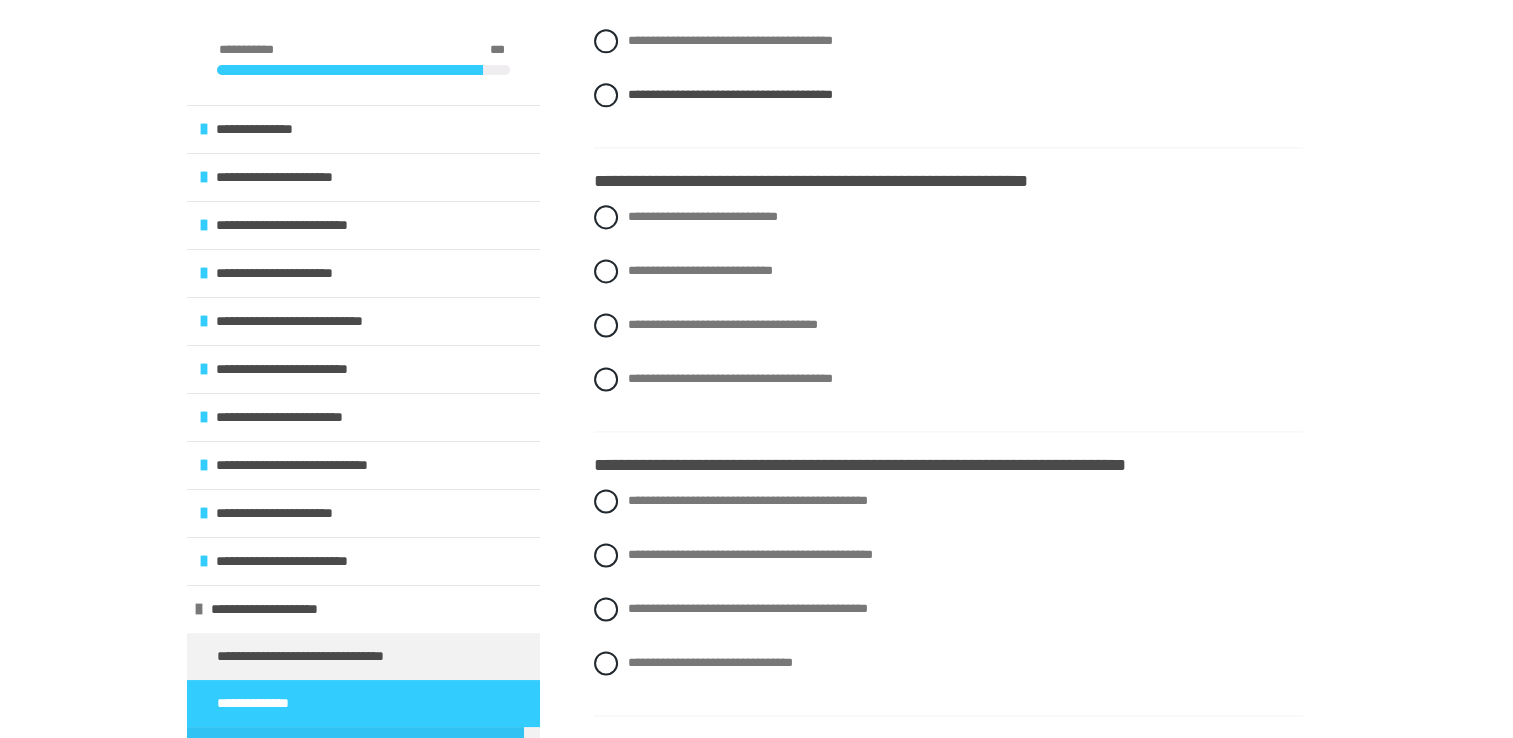 scroll, scrollTop: 2634, scrollLeft: 0, axis: vertical 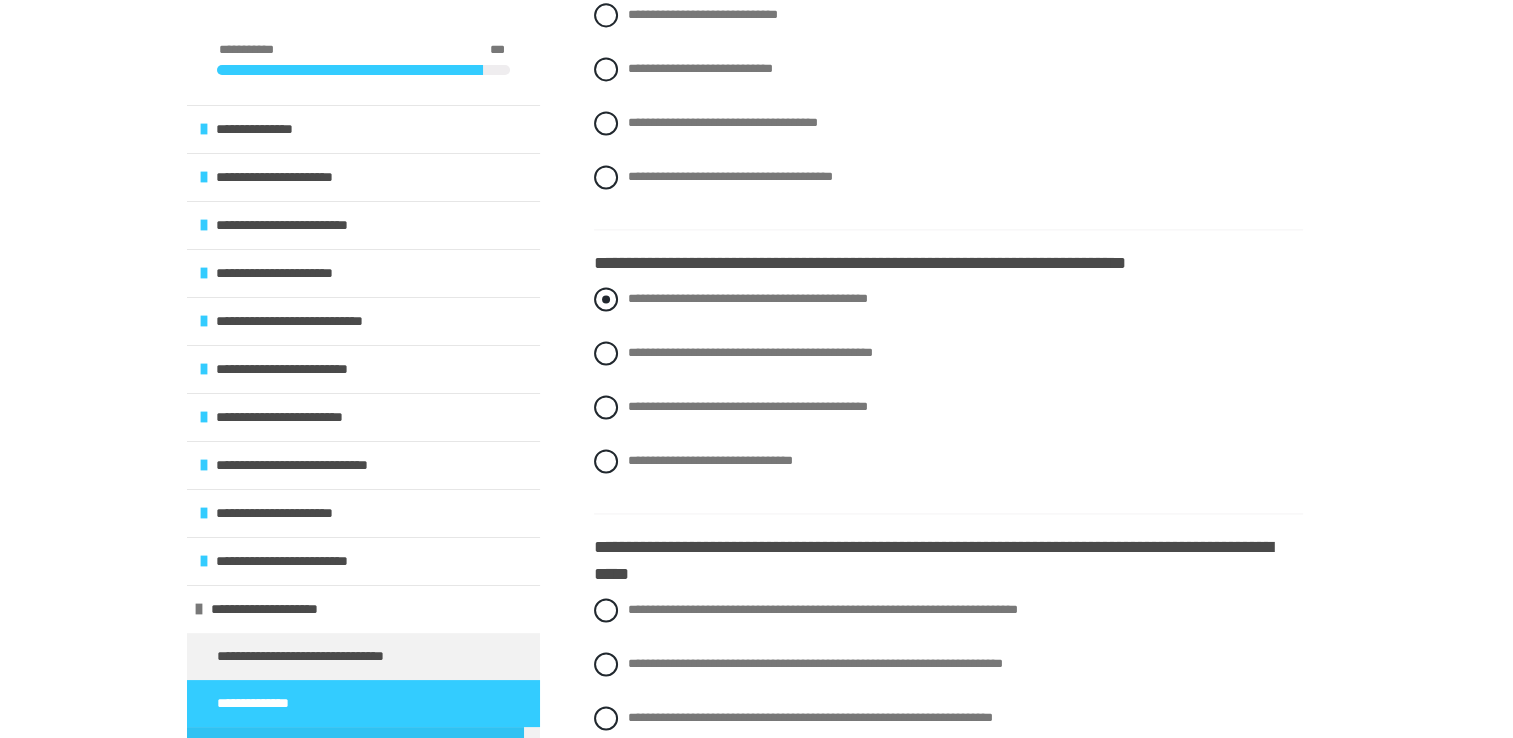 click on "**********" at bounding box center [948, 299] 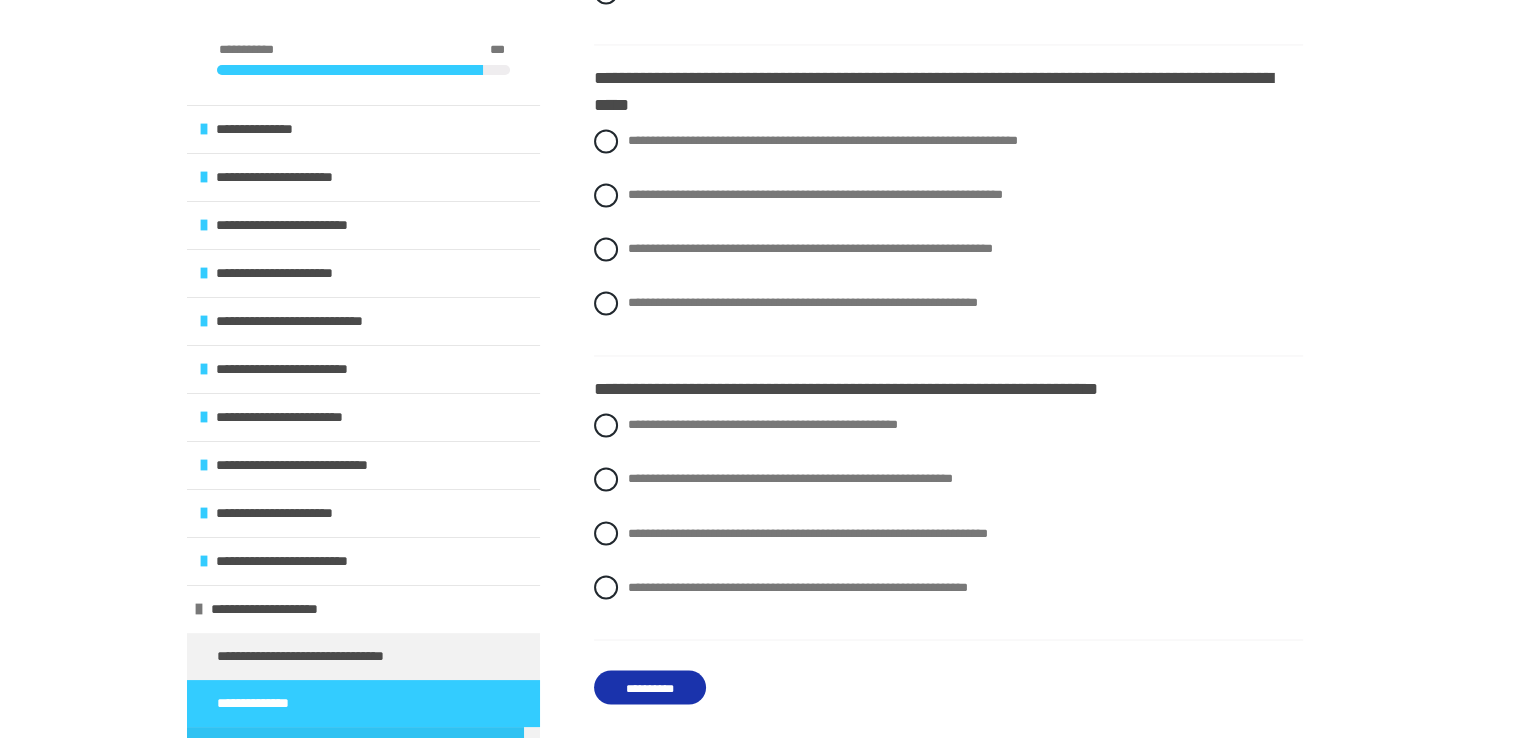 scroll, scrollTop: 3300, scrollLeft: 0, axis: vertical 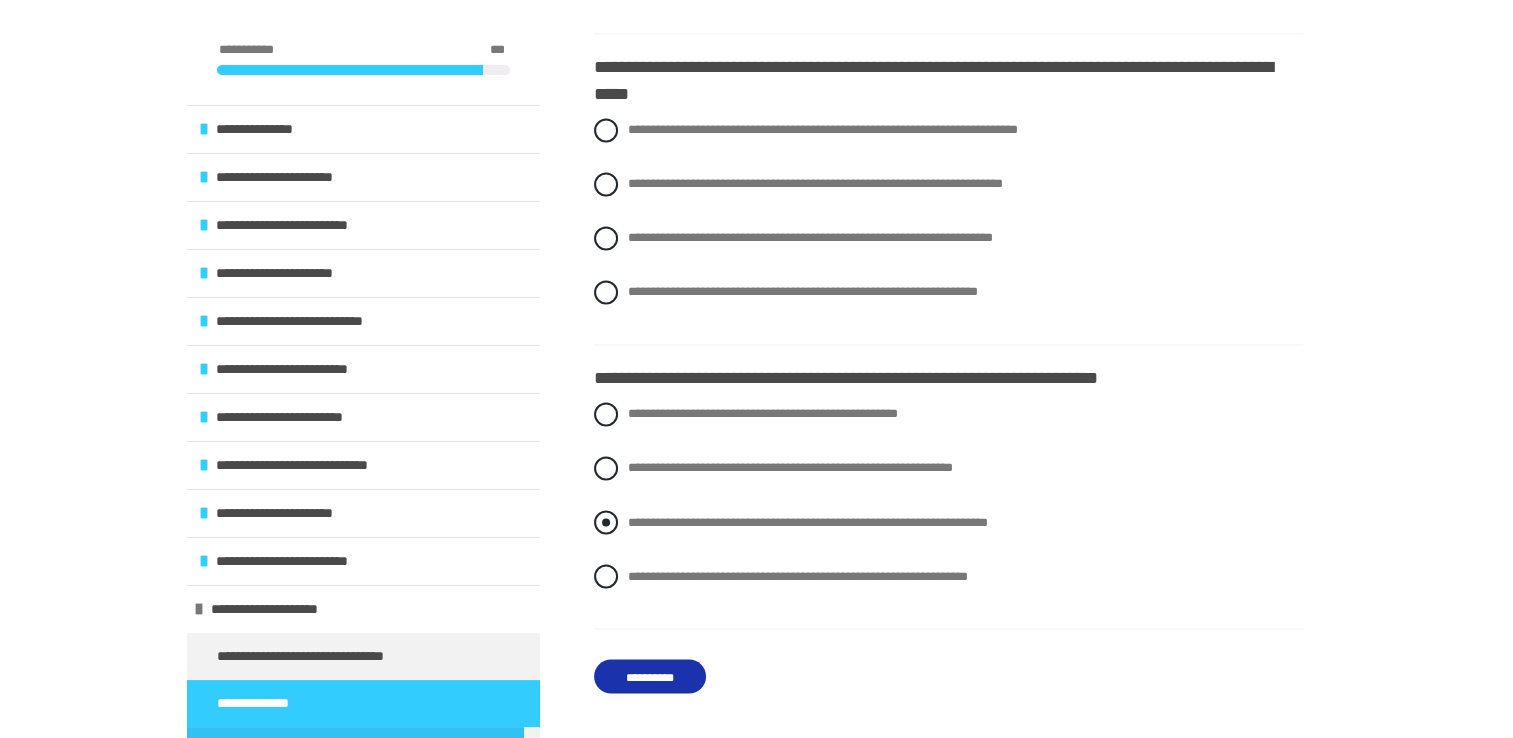 click at bounding box center (606, 522) 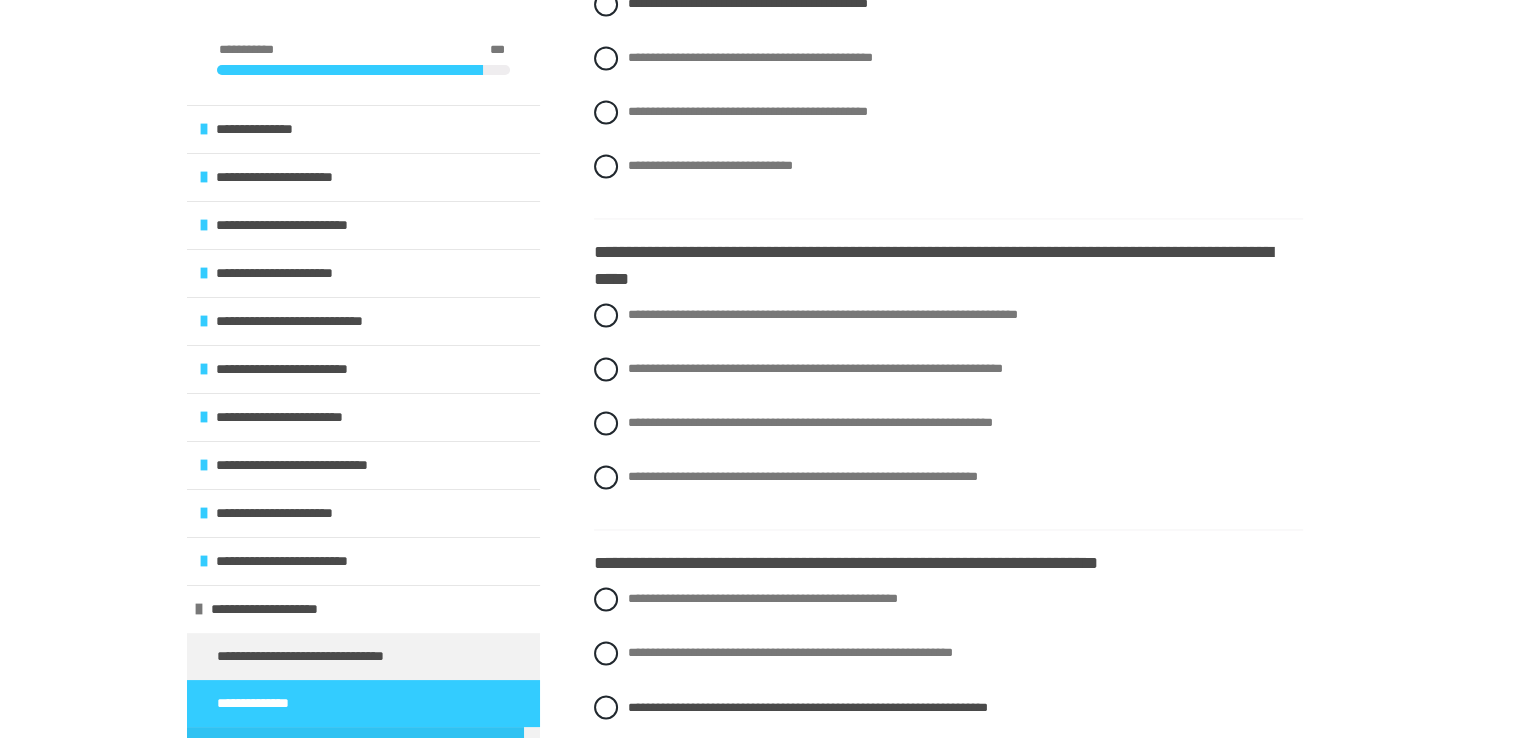 scroll, scrollTop: 3109, scrollLeft: 0, axis: vertical 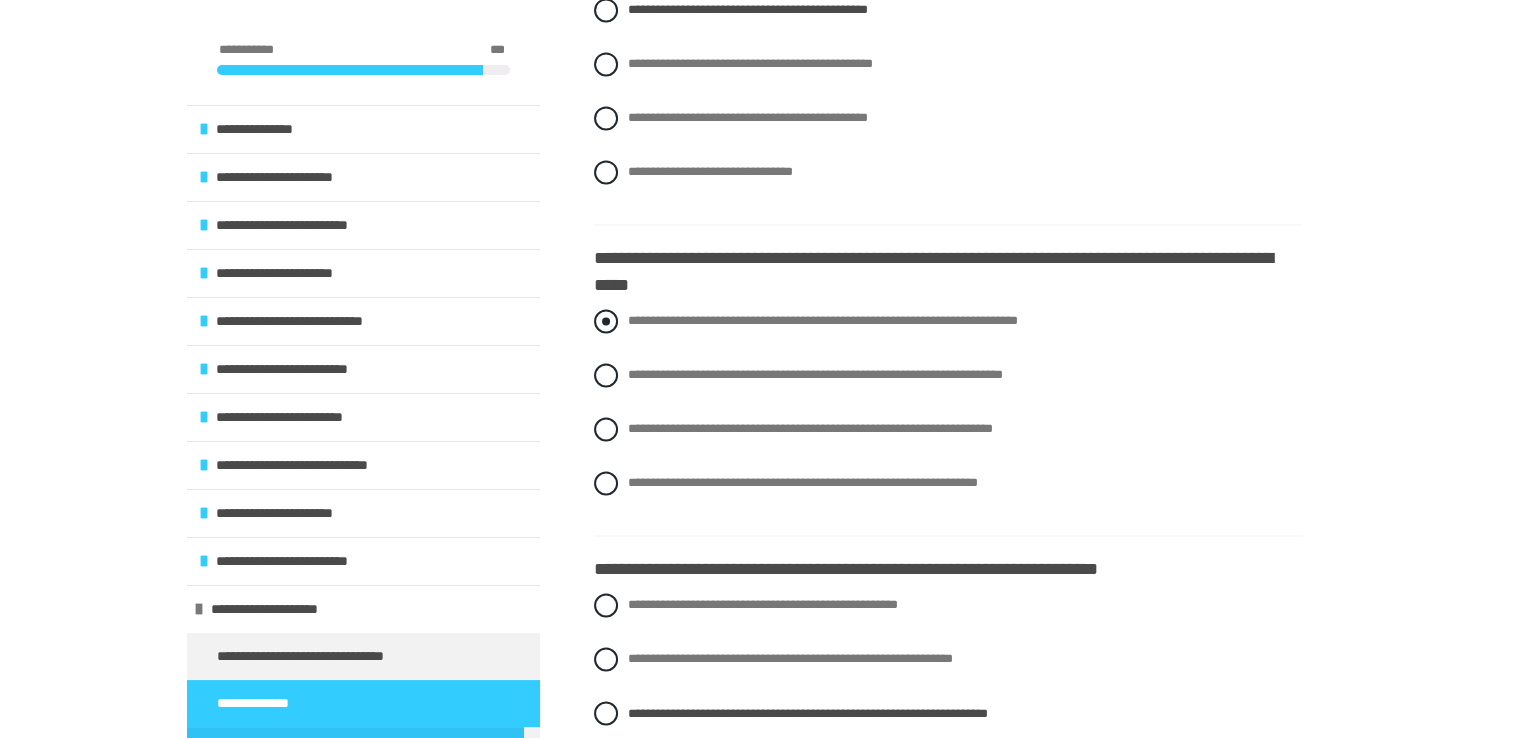 click on "**********" at bounding box center [823, 320] 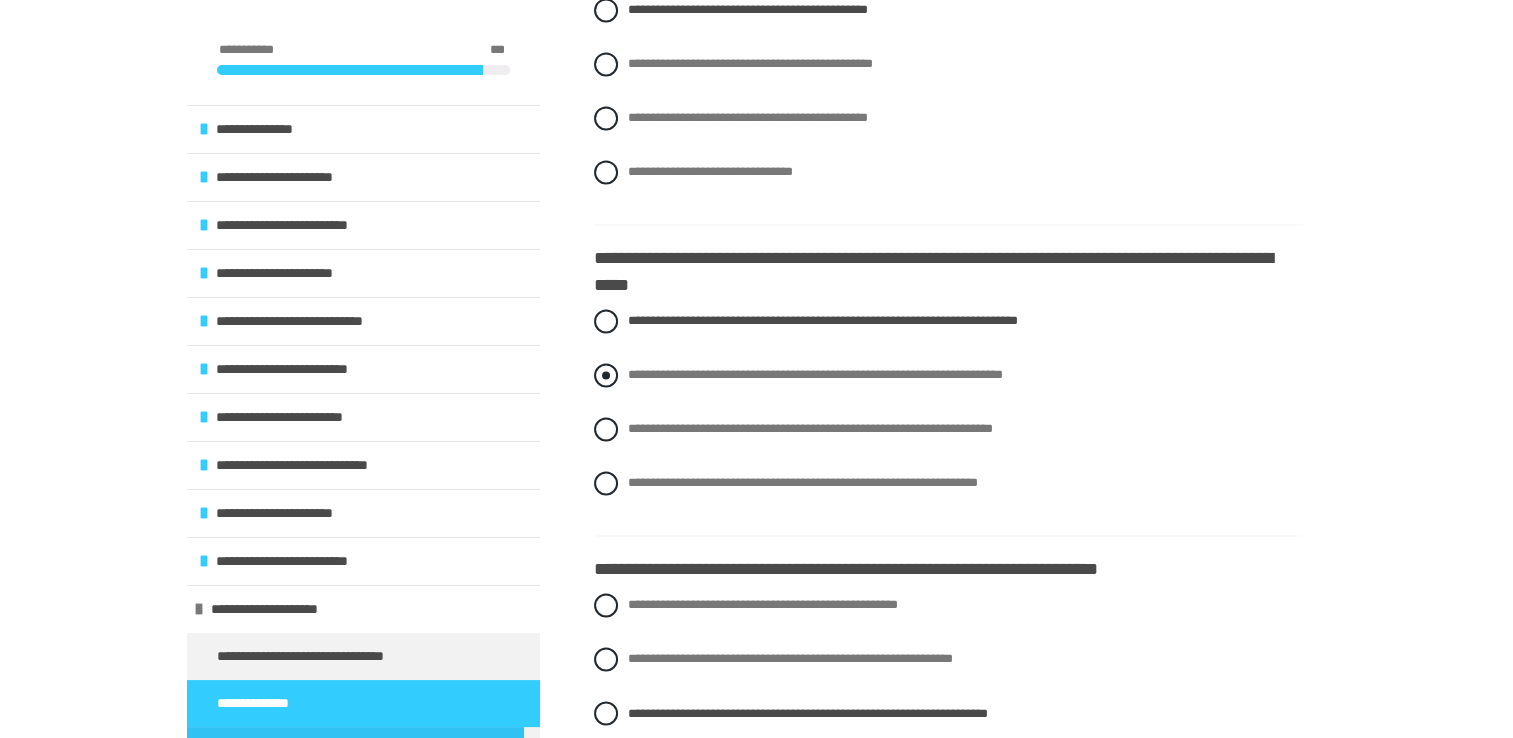 click at bounding box center (606, 375) 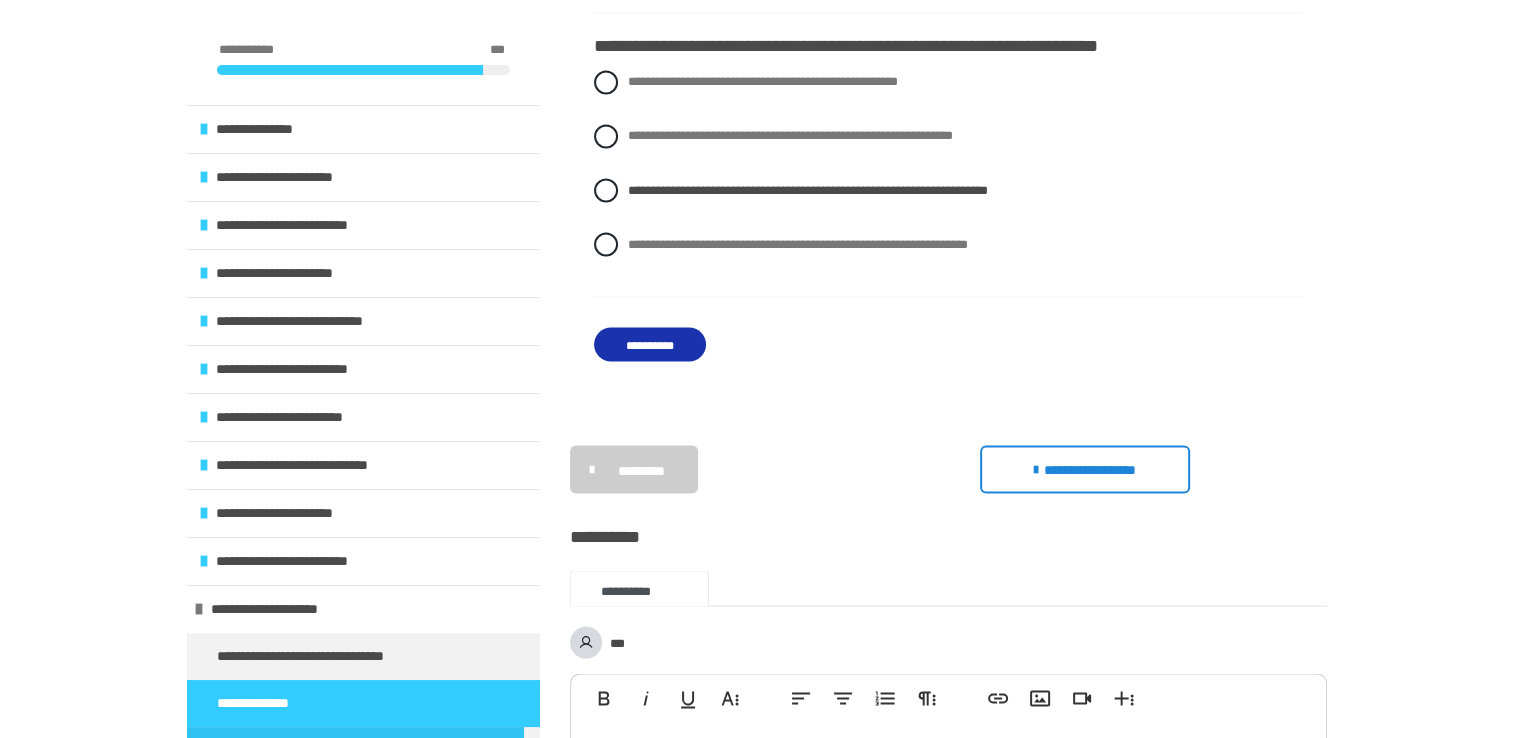 scroll, scrollTop: 3648, scrollLeft: 0, axis: vertical 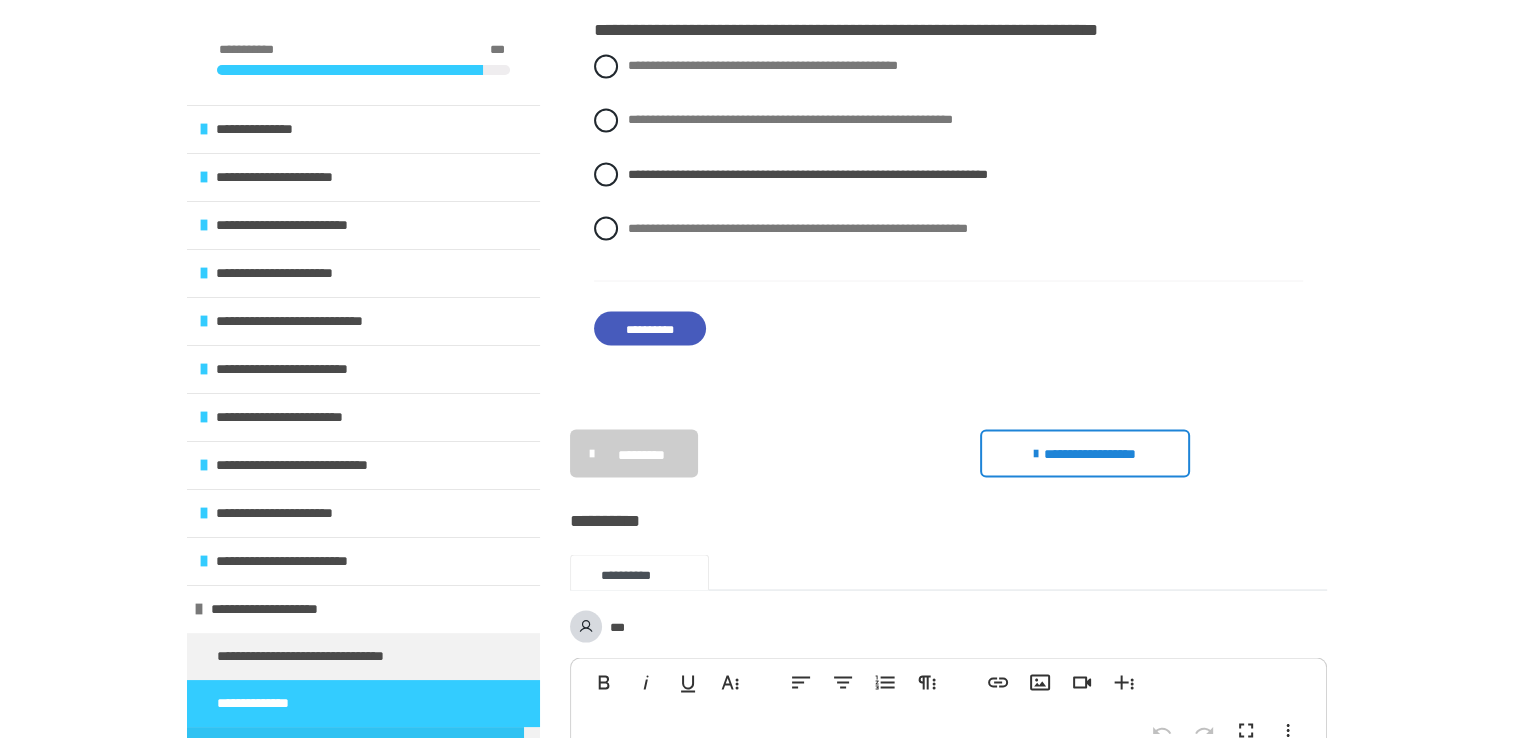 click on "**********" at bounding box center (650, 328) 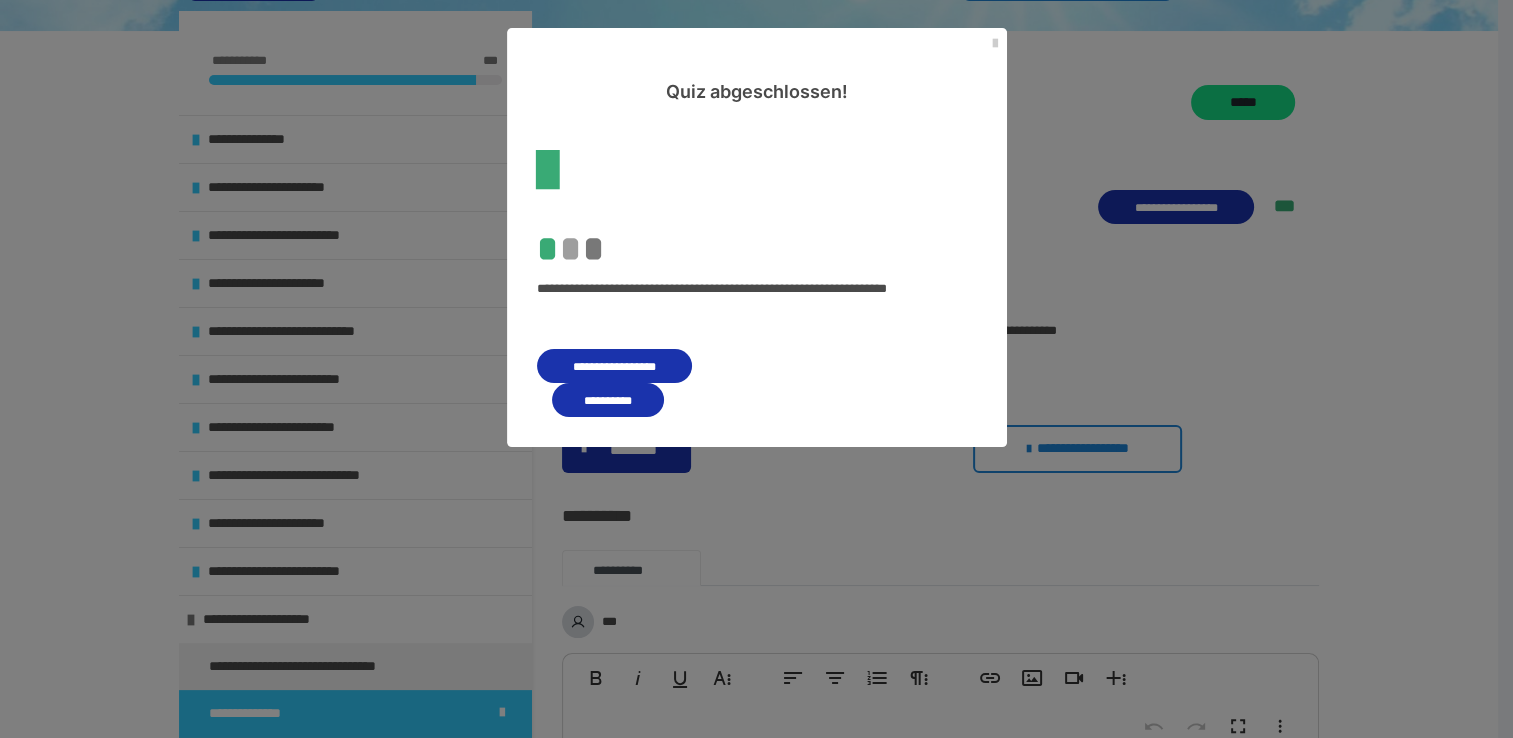 scroll, scrollTop: 908, scrollLeft: 0, axis: vertical 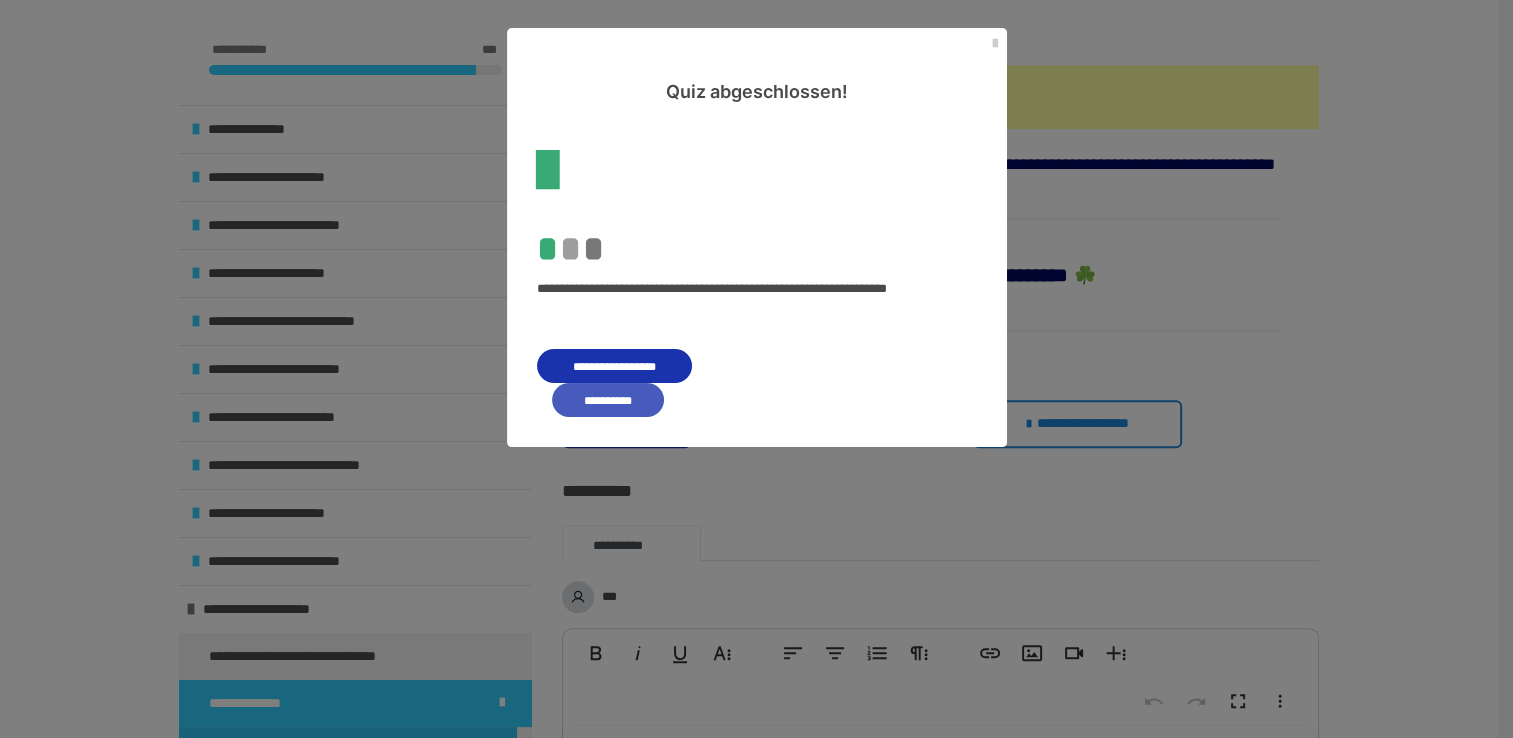 click on "**********" at bounding box center [608, 400] 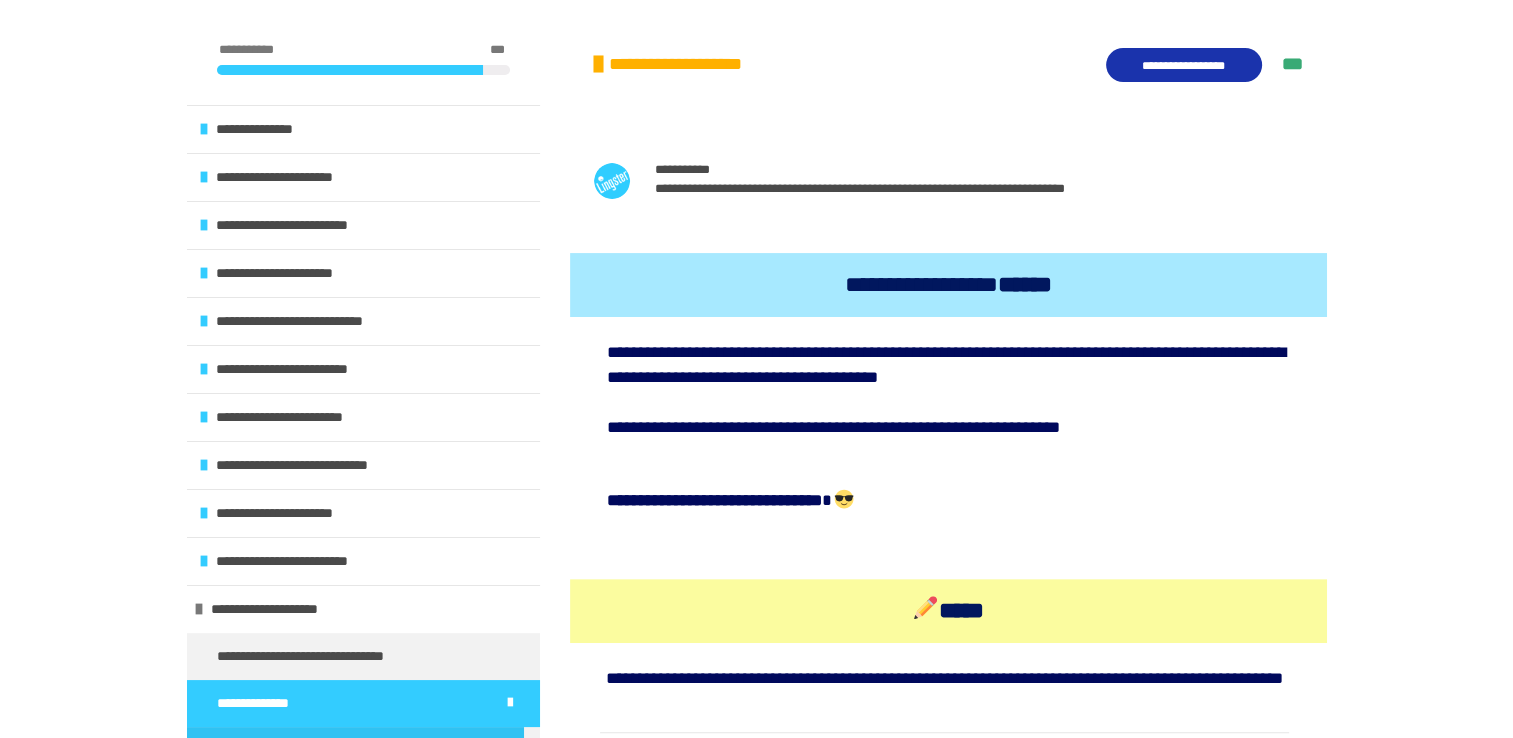 scroll, scrollTop: 152, scrollLeft: 0, axis: vertical 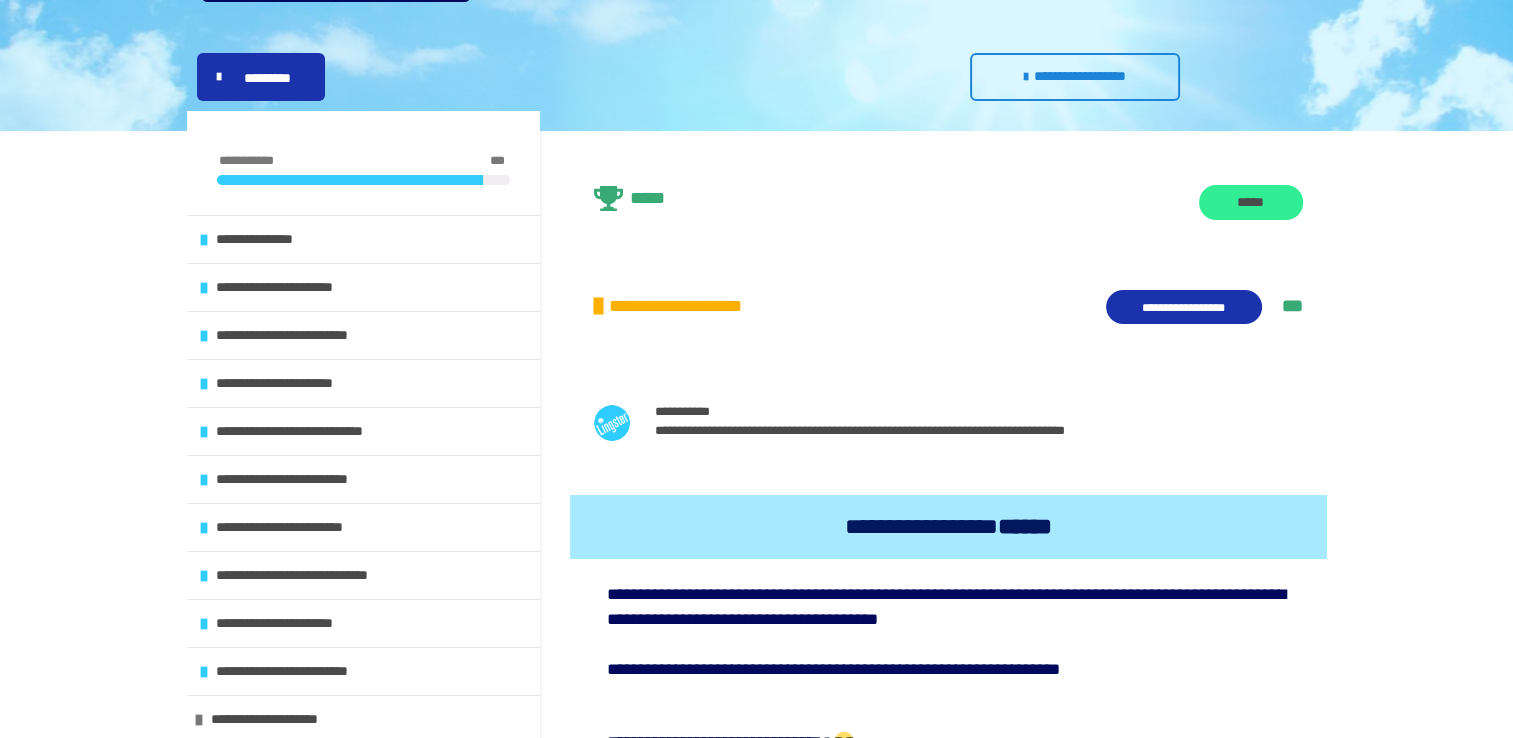 click on "*****" at bounding box center (1251, 203) 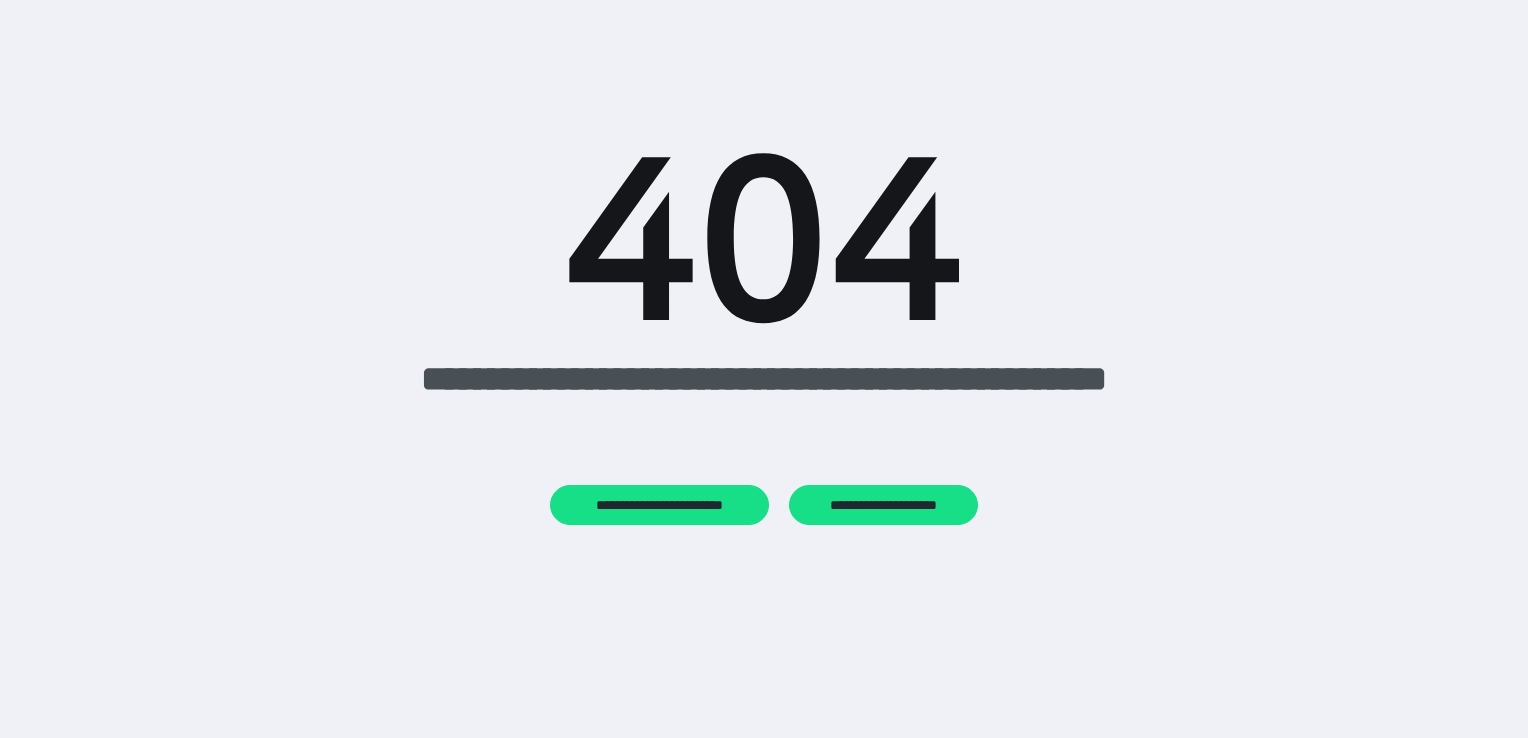 scroll, scrollTop: 0, scrollLeft: 0, axis: both 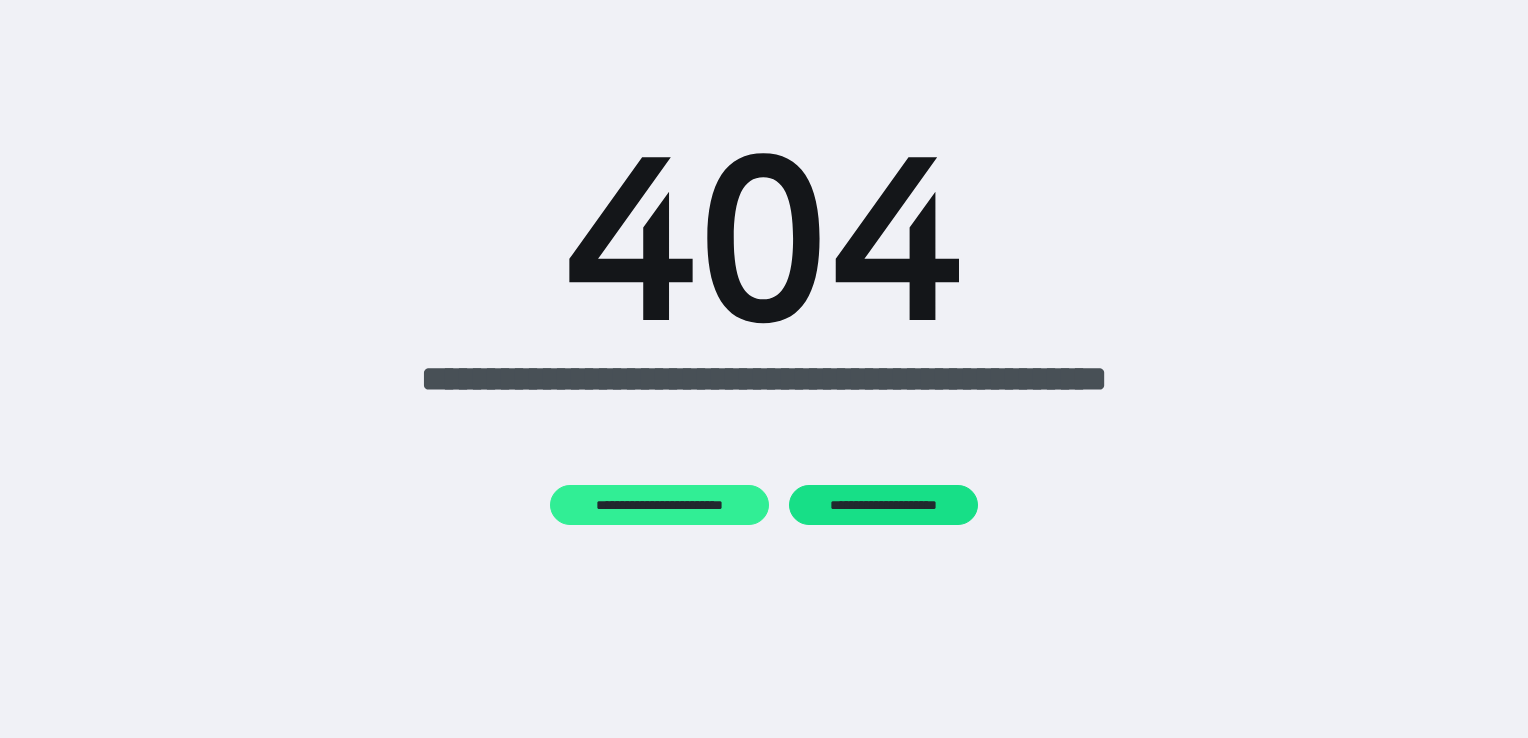 click on "**********" at bounding box center (659, 505) 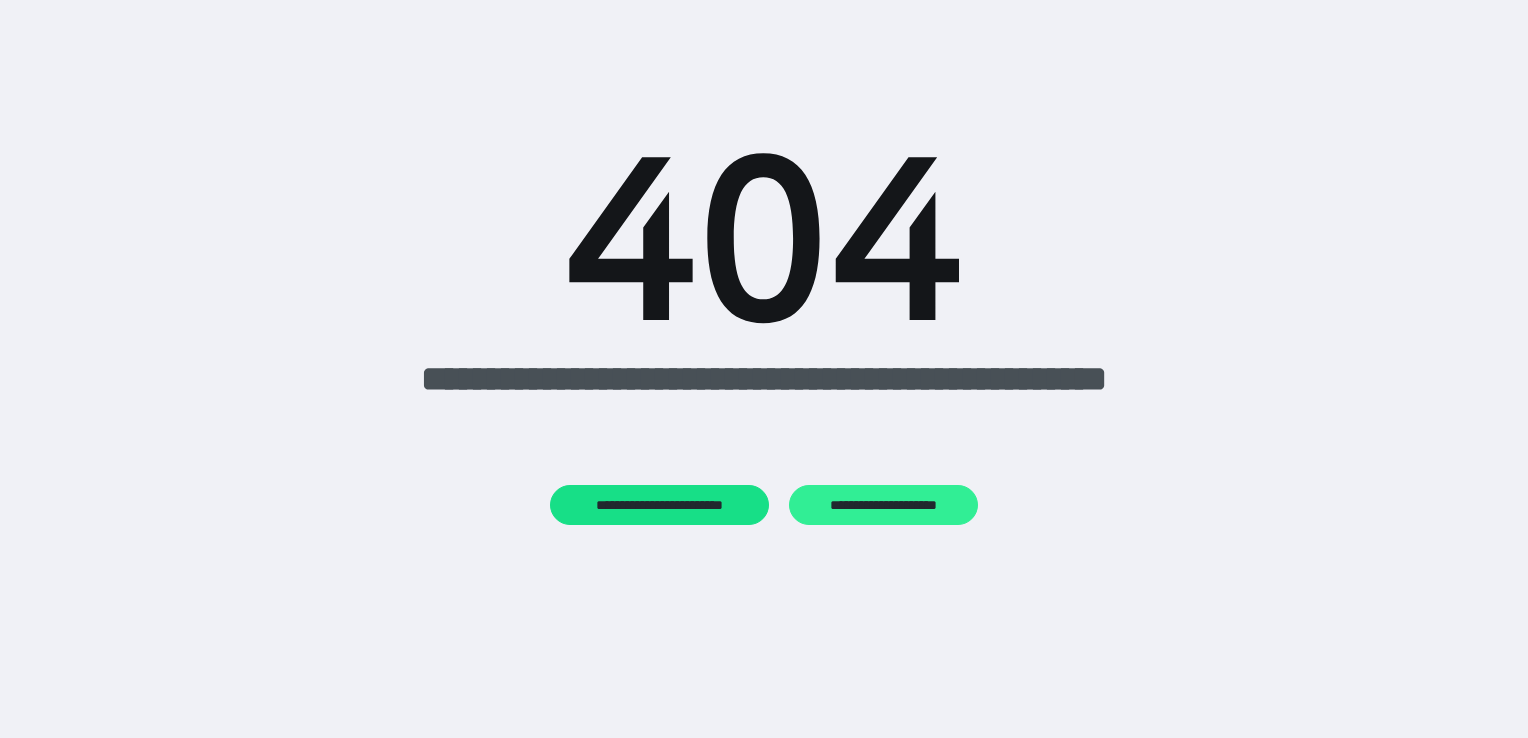 click on "**********" at bounding box center [883, 505] 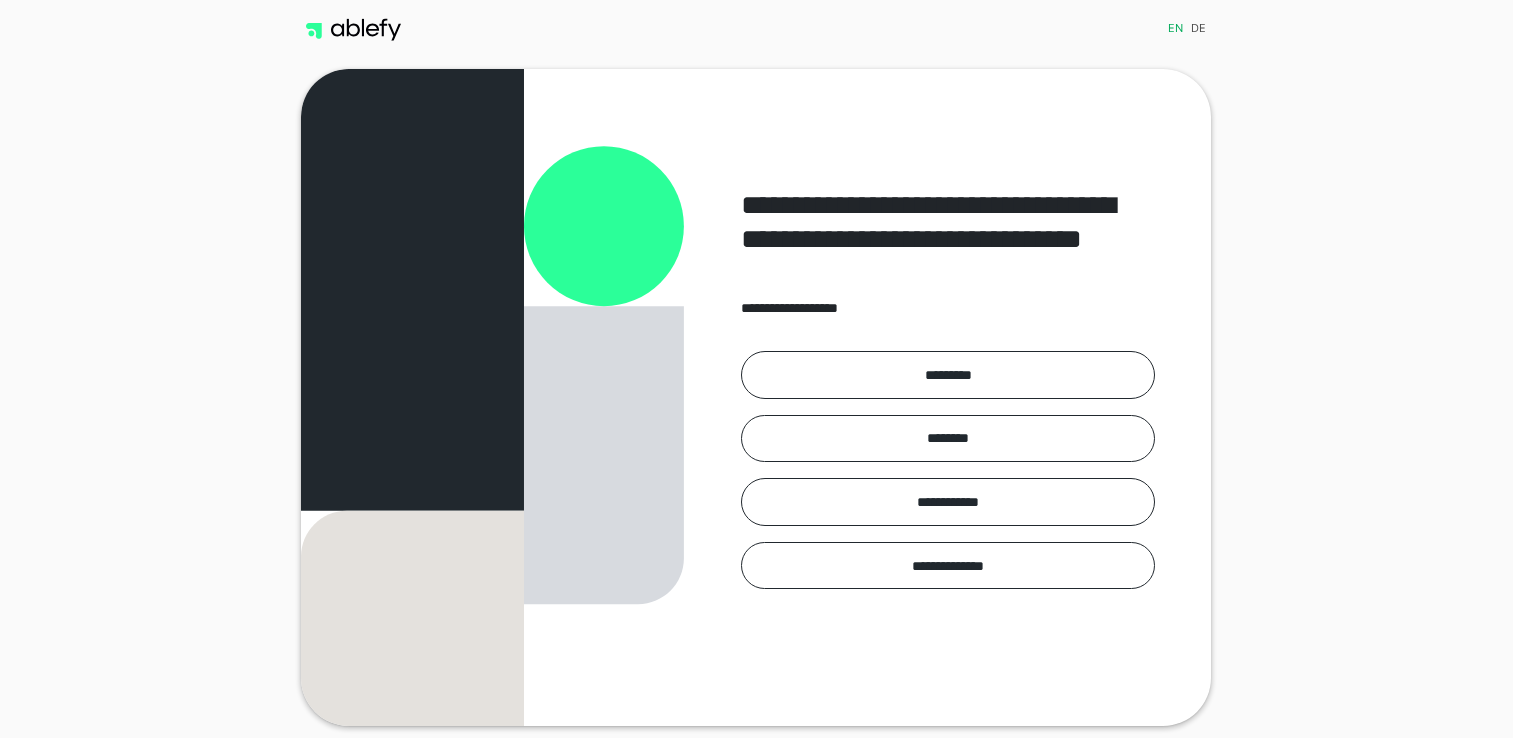 scroll, scrollTop: 0, scrollLeft: 0, axis: both 